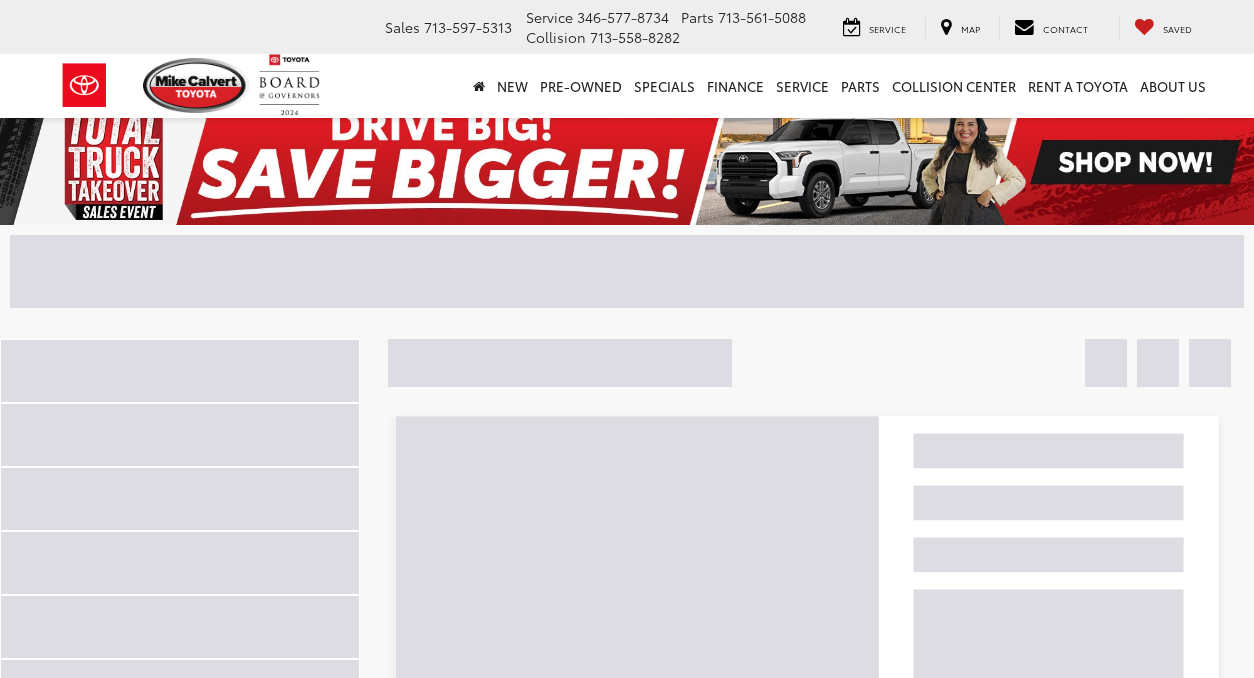 scroll, scrollTop: 0, scrollLeft: 0, axis: both 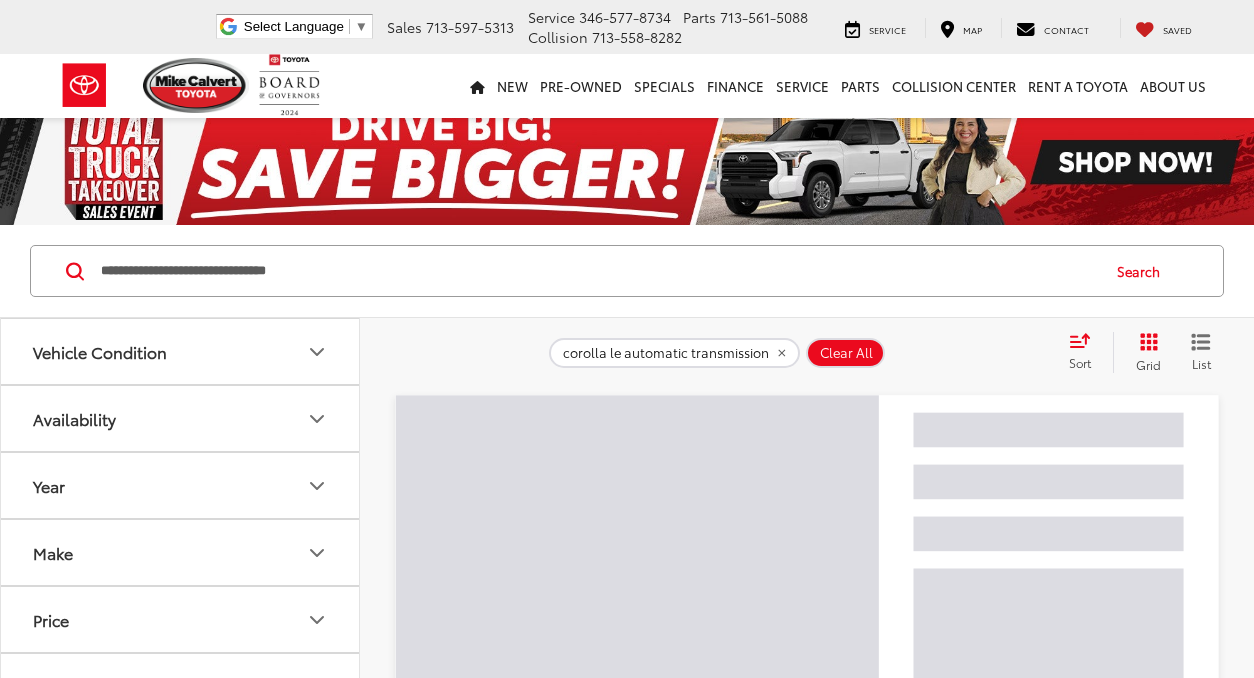 click 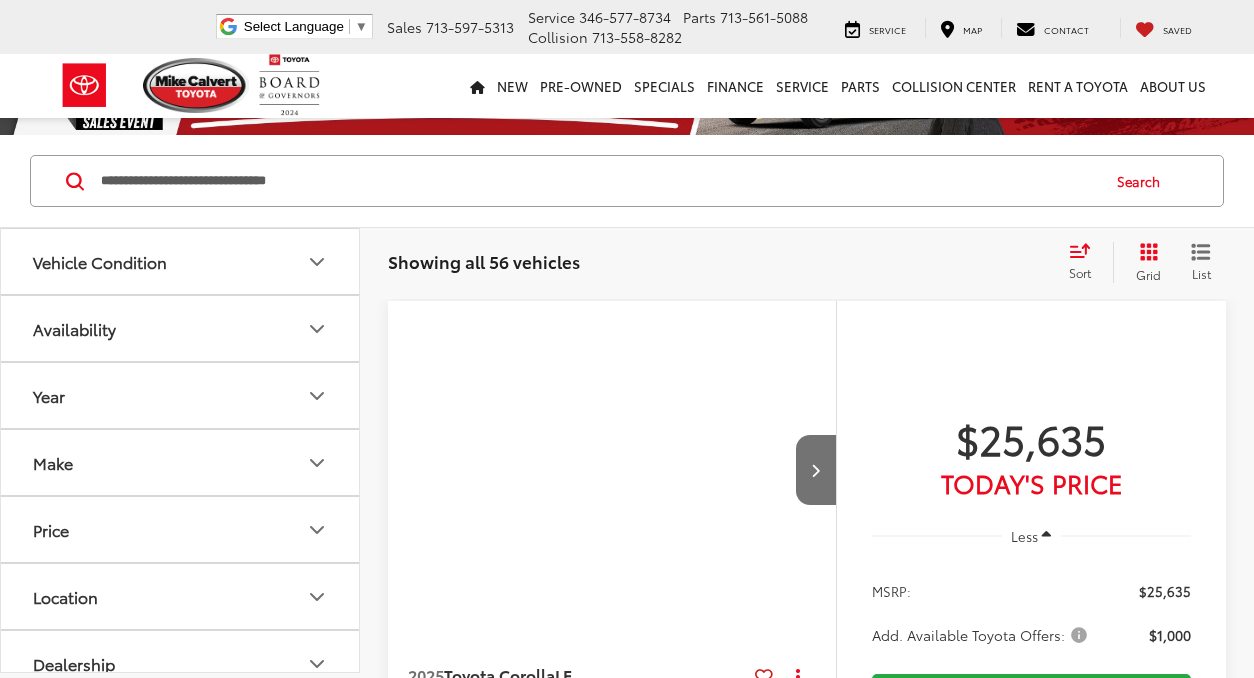 type 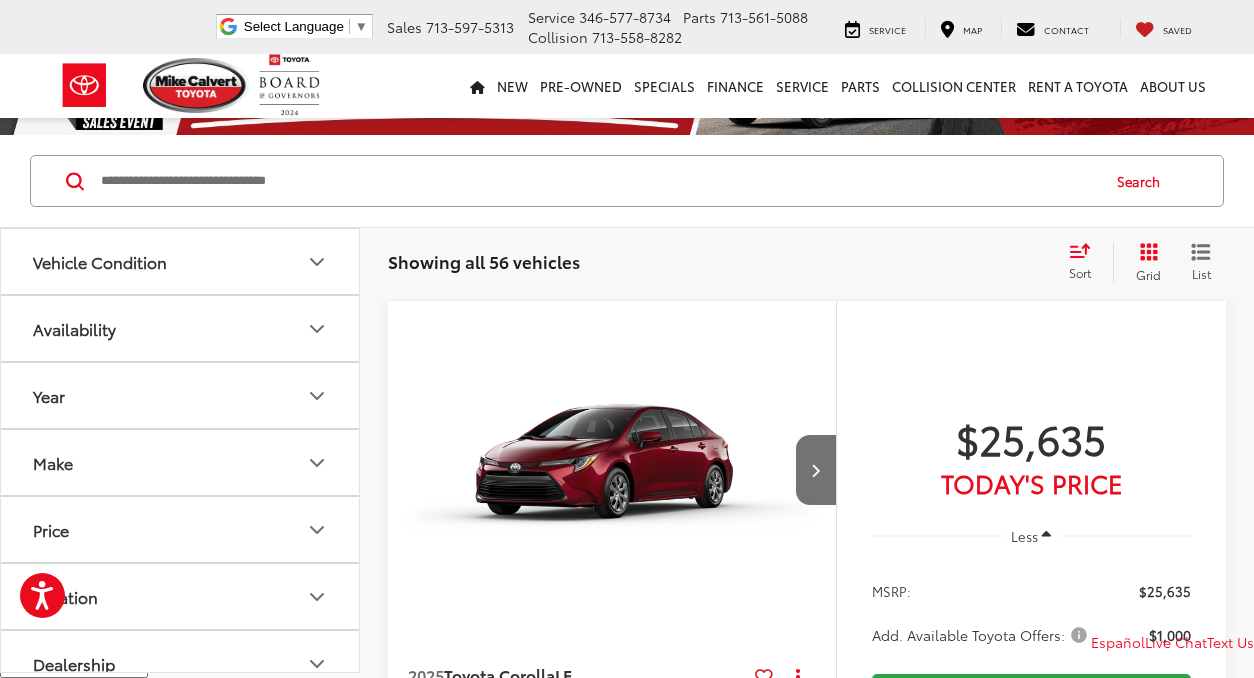 scroll, scrollTop: 0, scrollLeft: 0, axis: both 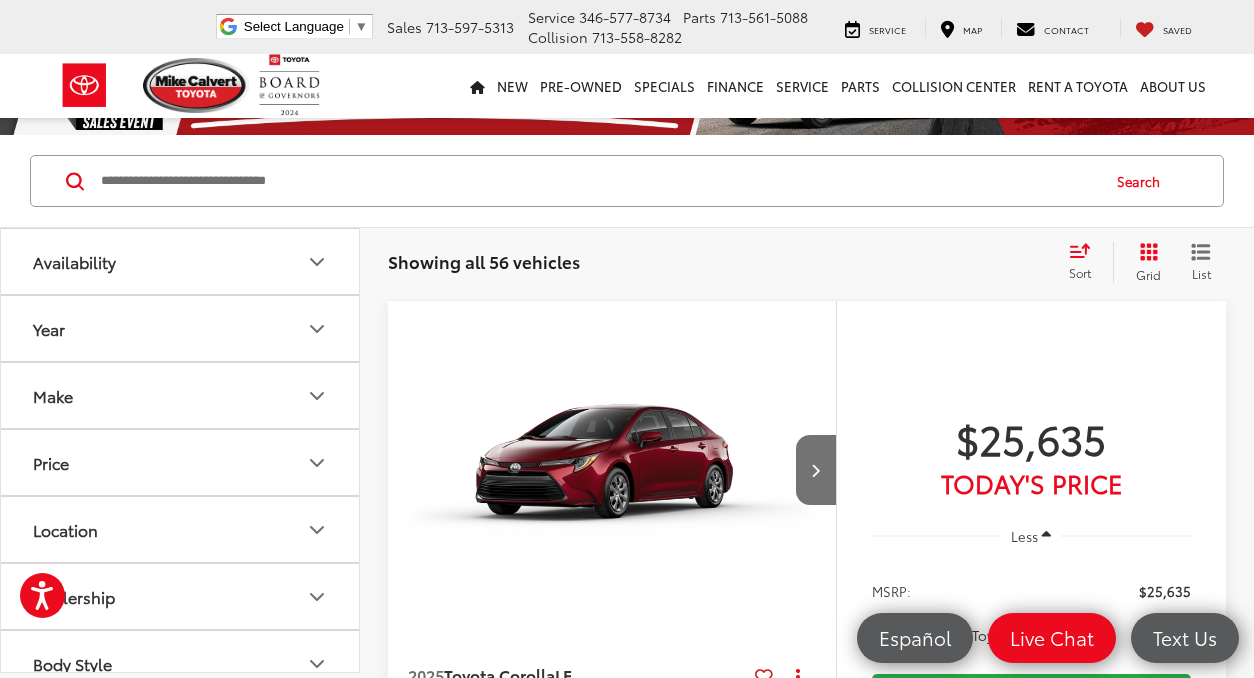 click 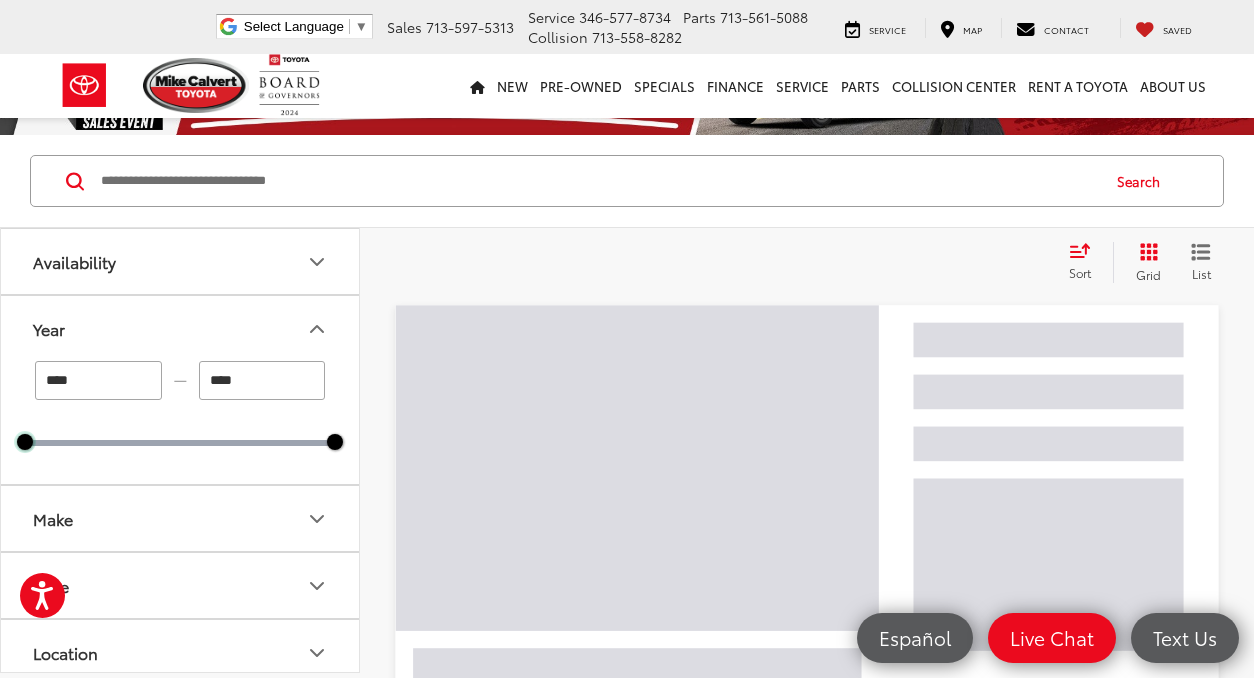 drag, startPoint x: 25, startPoint y: 440, endPoint x: 131, endPoint y: 442, distance: 106.01887 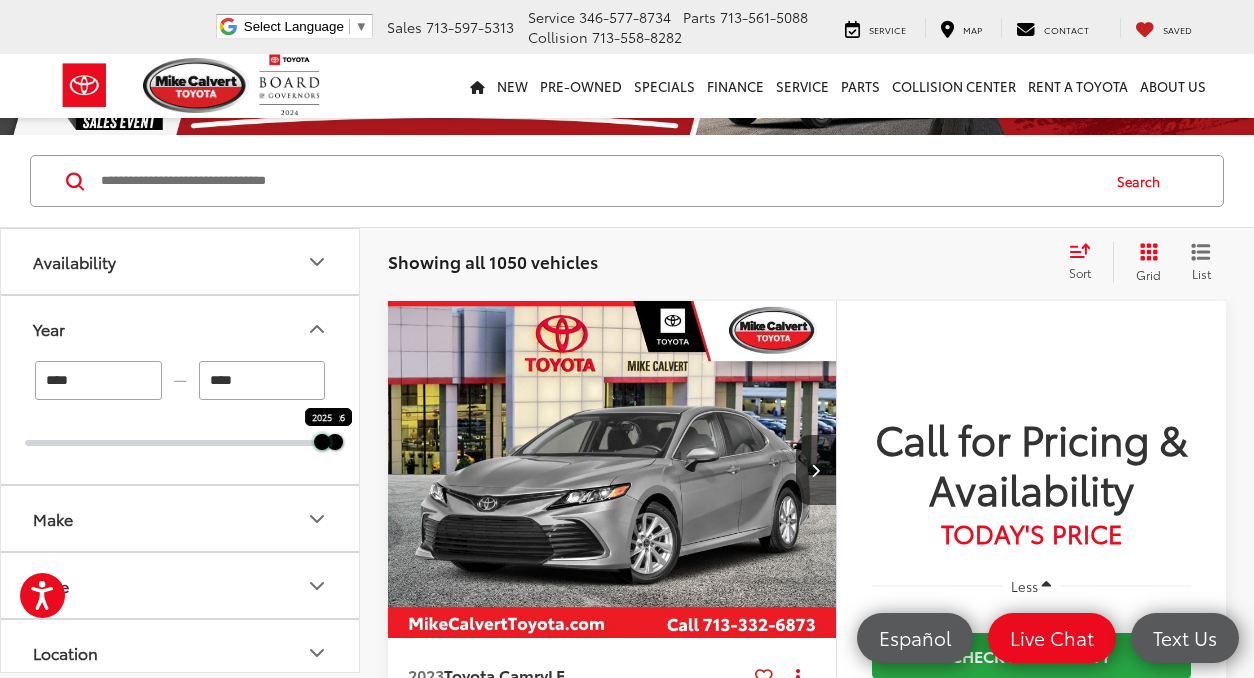 drag, startPoint x: 29, startPoint y: 444, endPoint x: 321, endPoint y: 457, distance: 292.28925 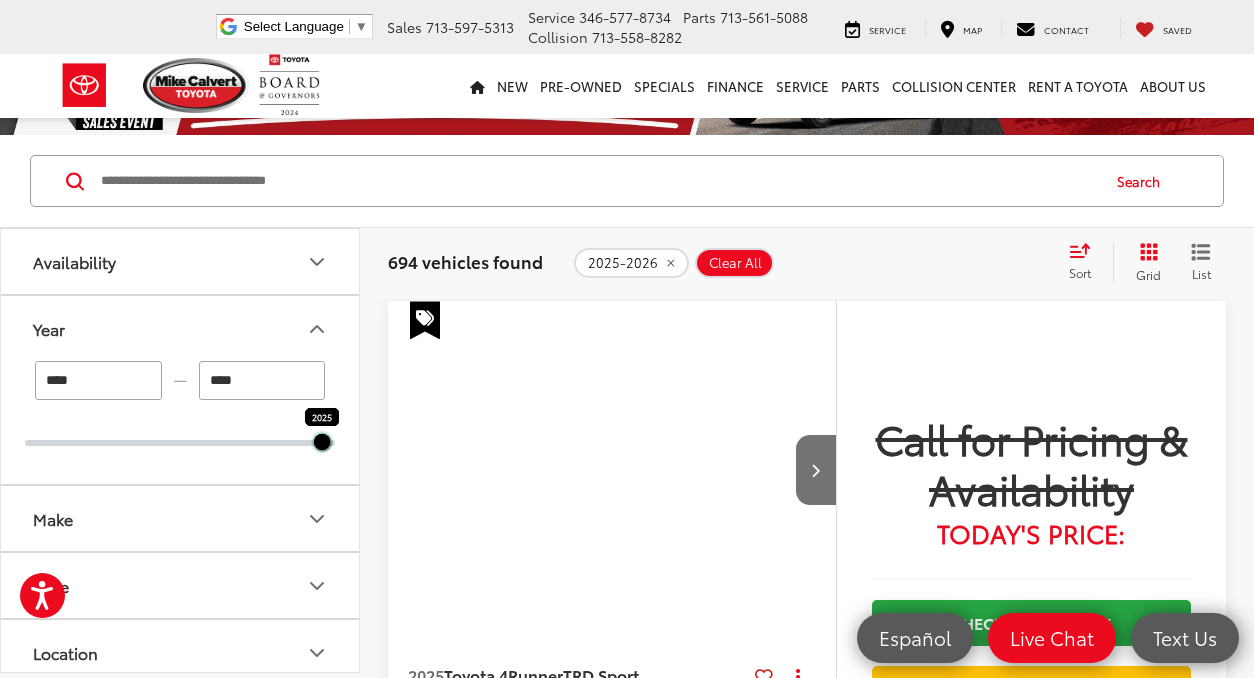 drag, startPoint x: 335, startPoint y: 445, endPoint x: 319, endPoint y: 447, distance: 16.124516 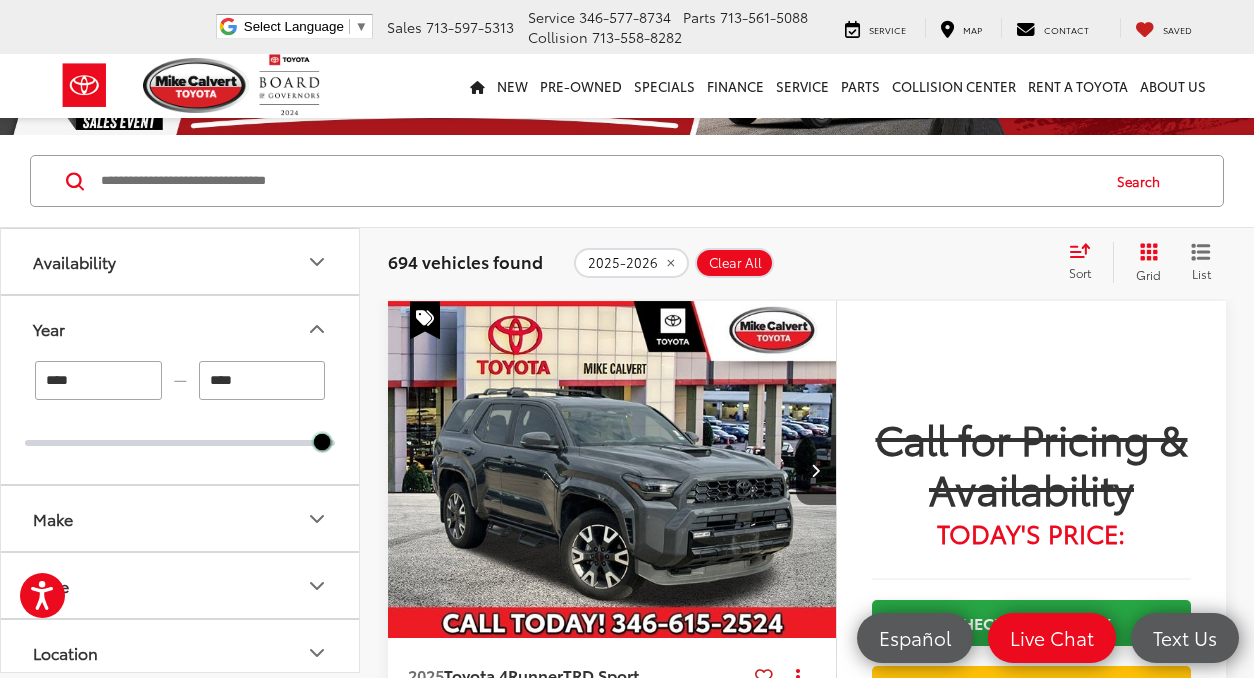 type on "****" 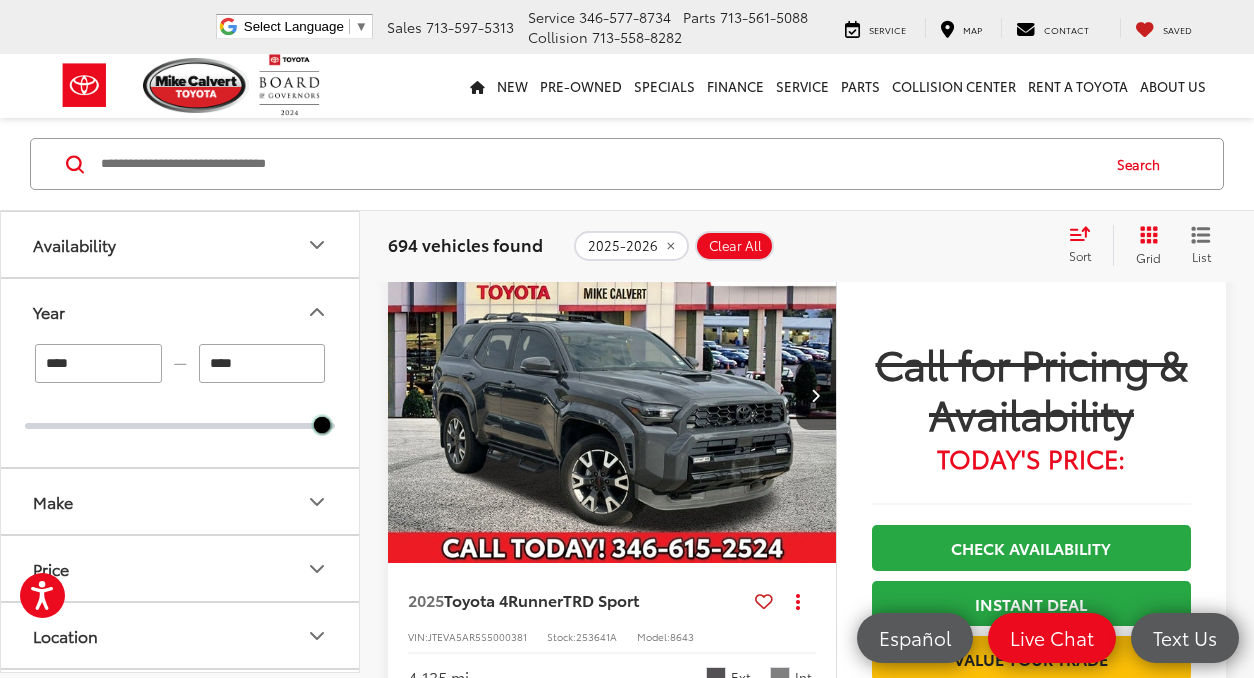 scroll, scrollTop: 180, scrollLeft: 0, axis: vertical 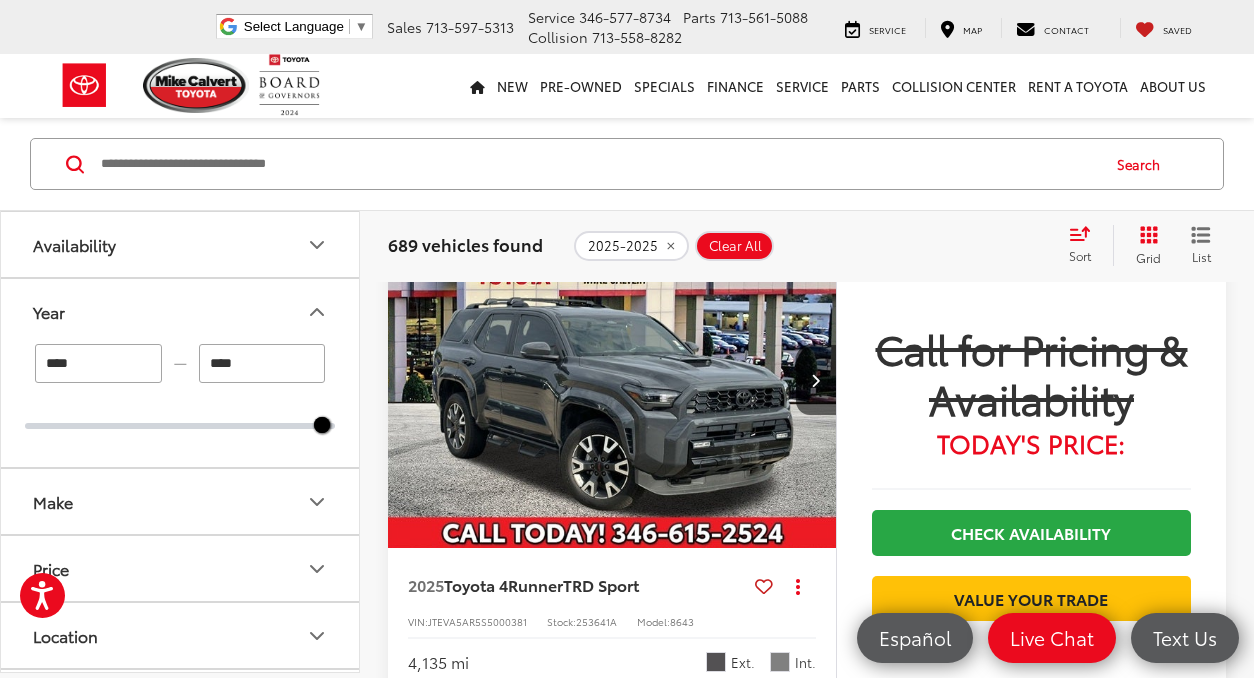 click on "Make" at bounding box center [181, 501] 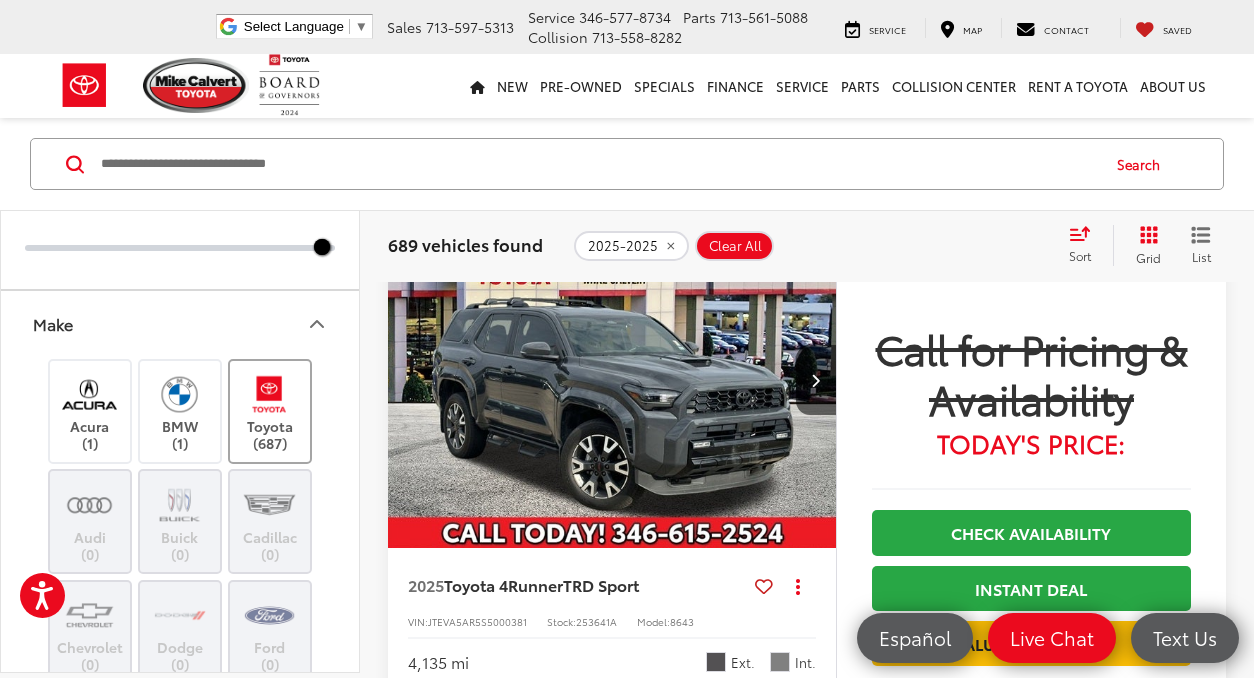 scroll, scrollTop: 250, scrollLeft: 0, axis: vertical 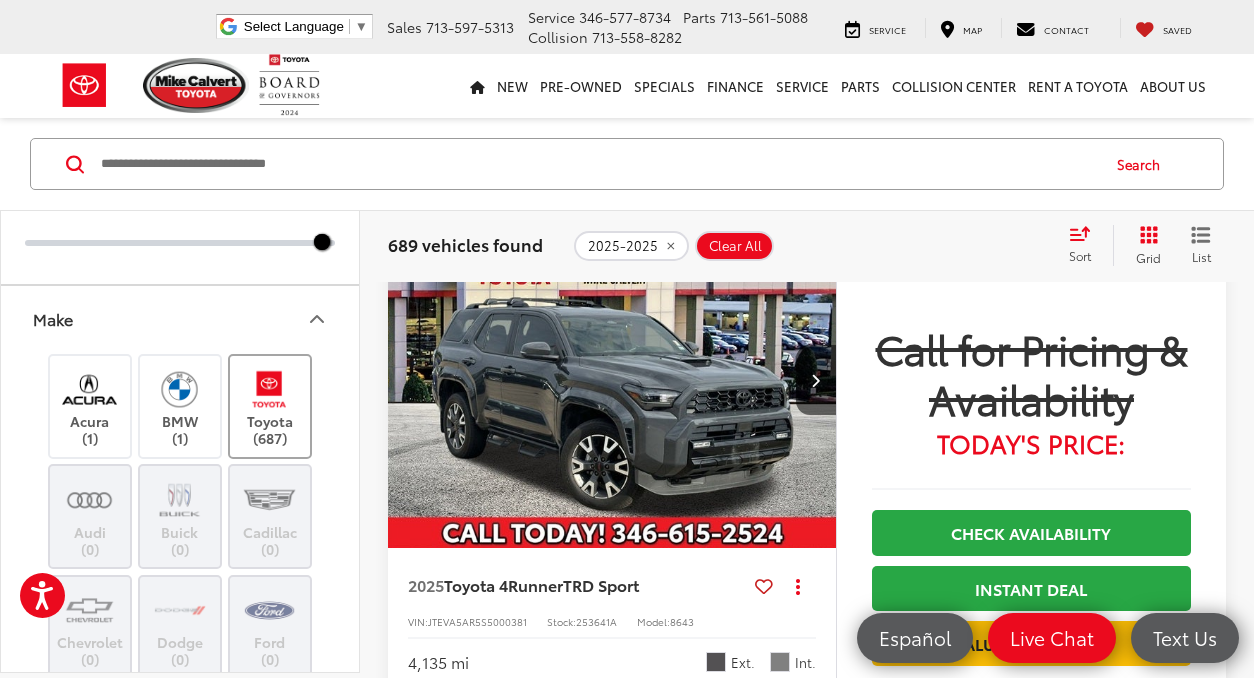 click on "Toyota   (687)" at bounding box center (270, 406) 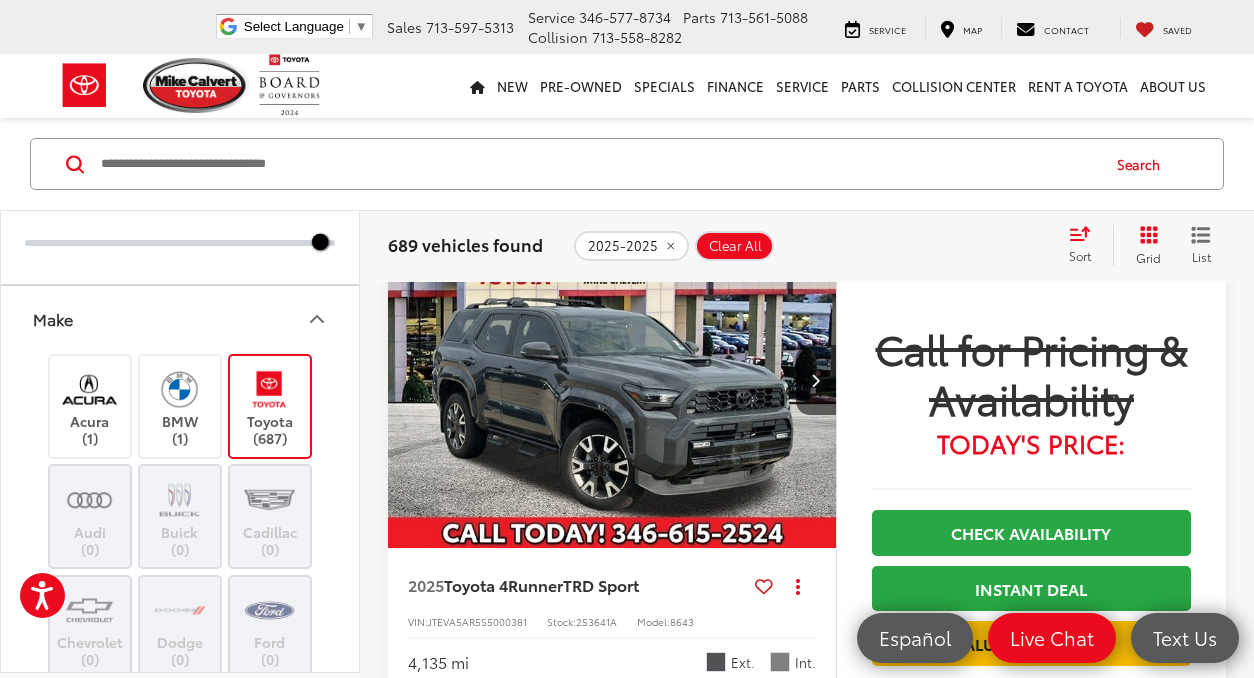 scroll, scrollTop: 107, scrollLeft: 0, axis: vertical 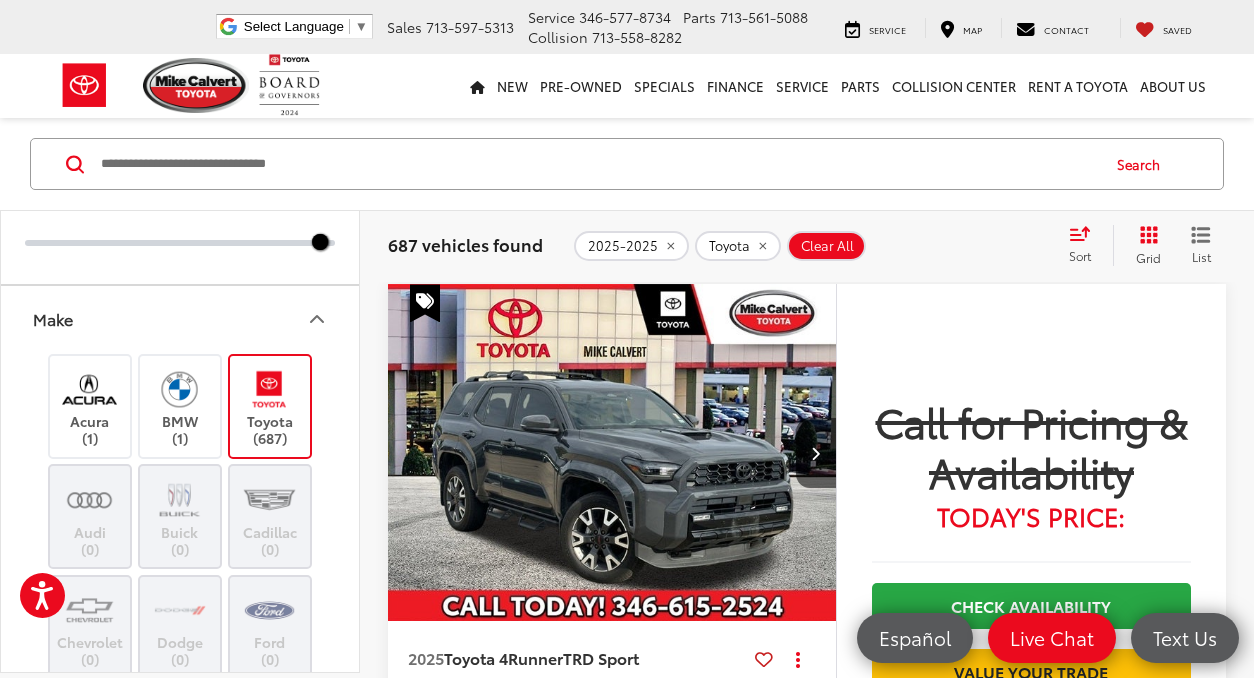 click 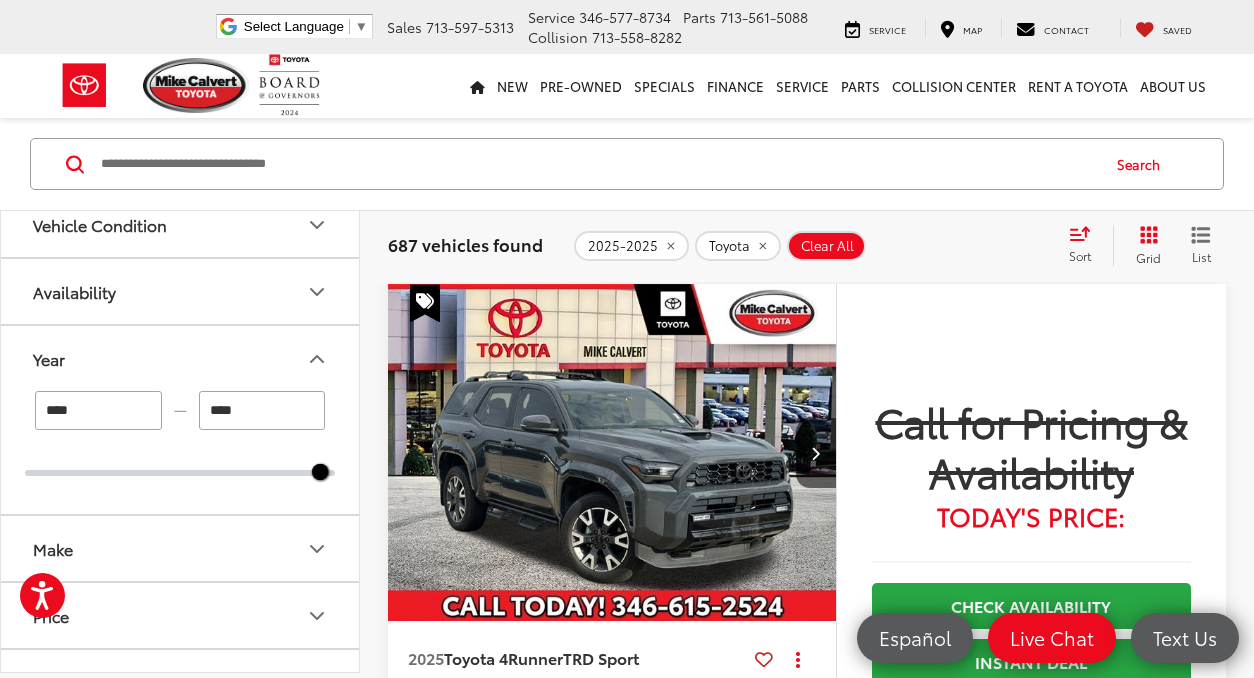 scroll, scrollTop: 0, scrollLeft: 0, axis: both 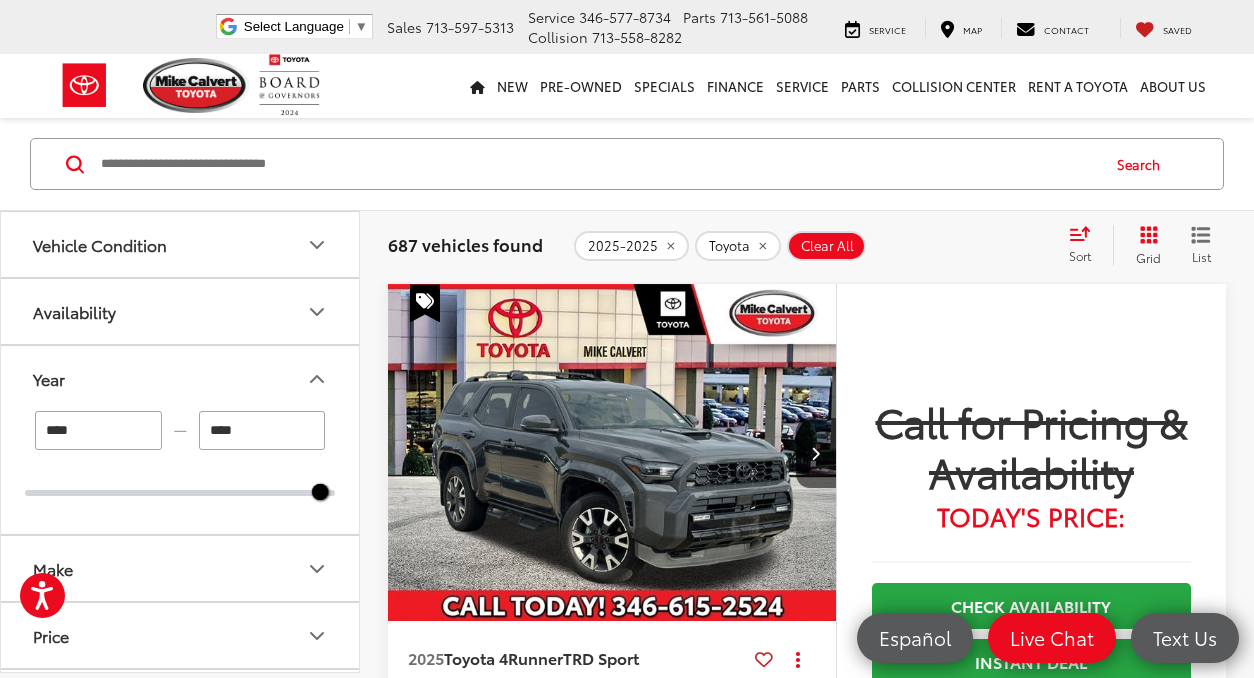 click on "Vehicle Condition" 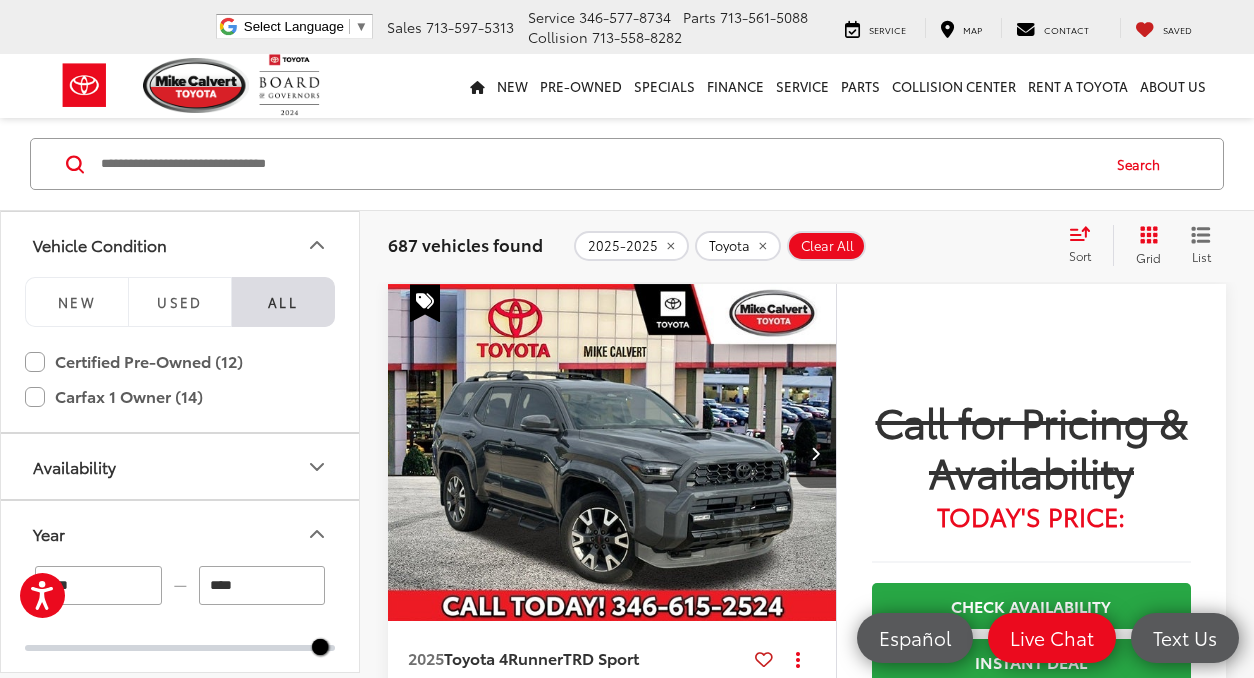 click on "Vehicle Condition" 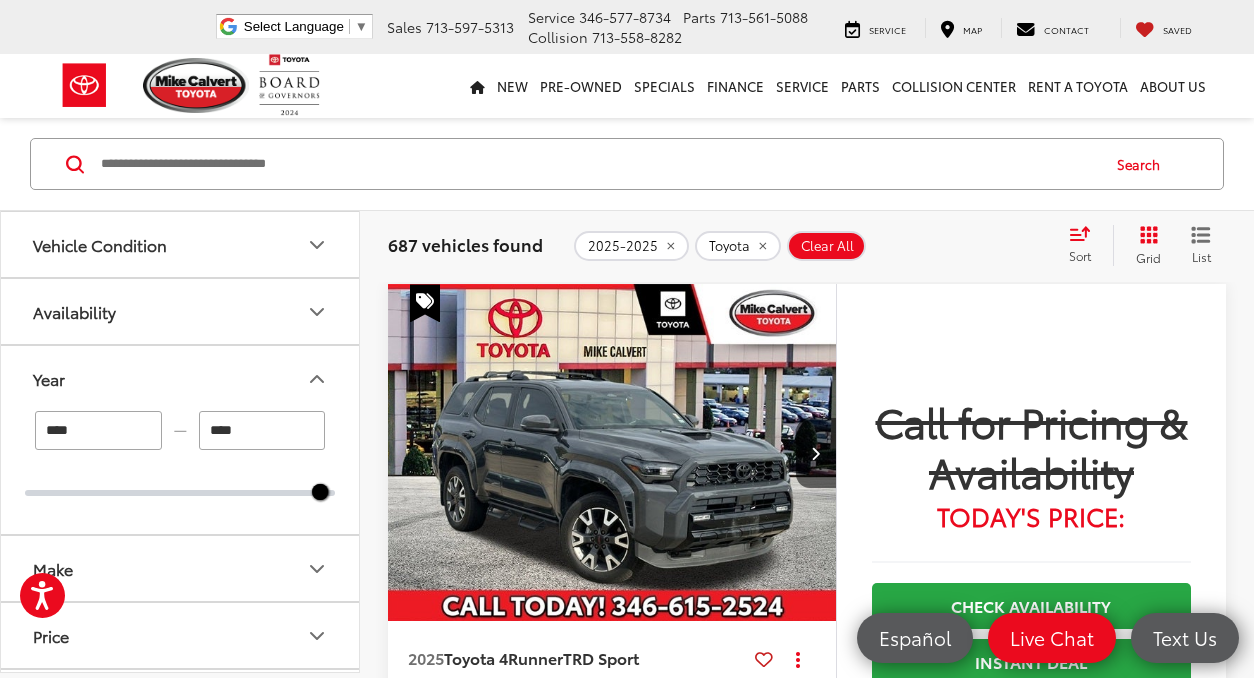click on "Vehicle Condition" 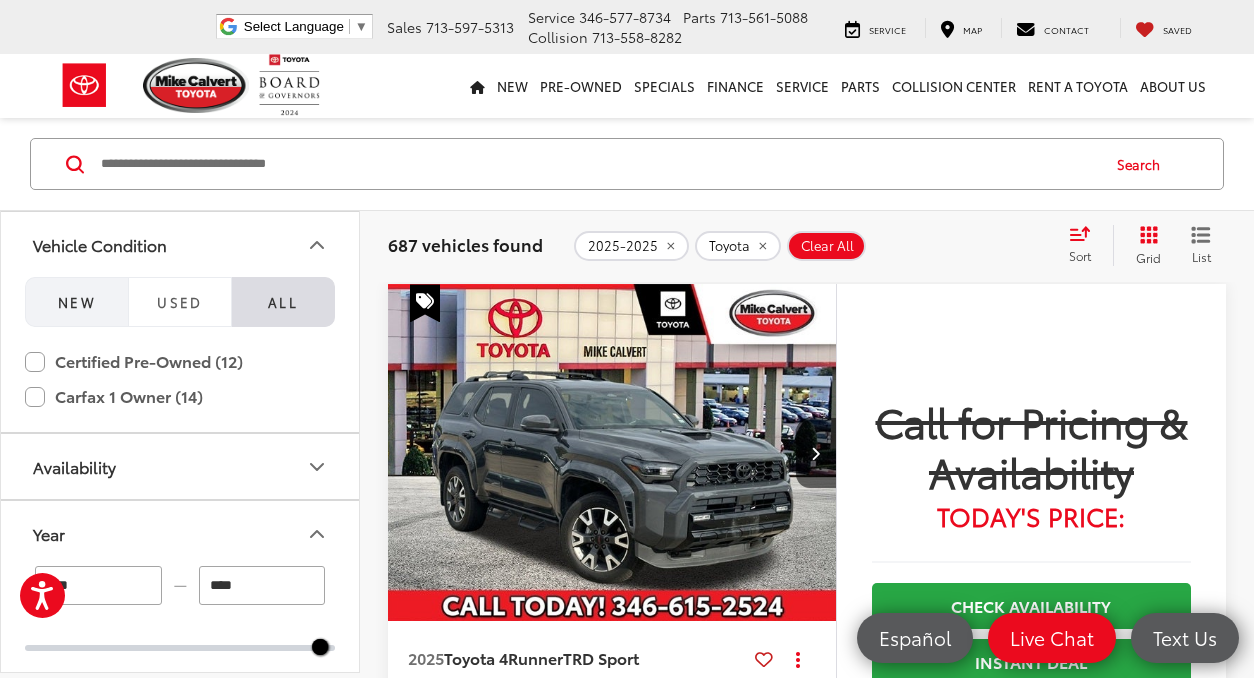 click on "NEW" at bounding box center [77, 302] 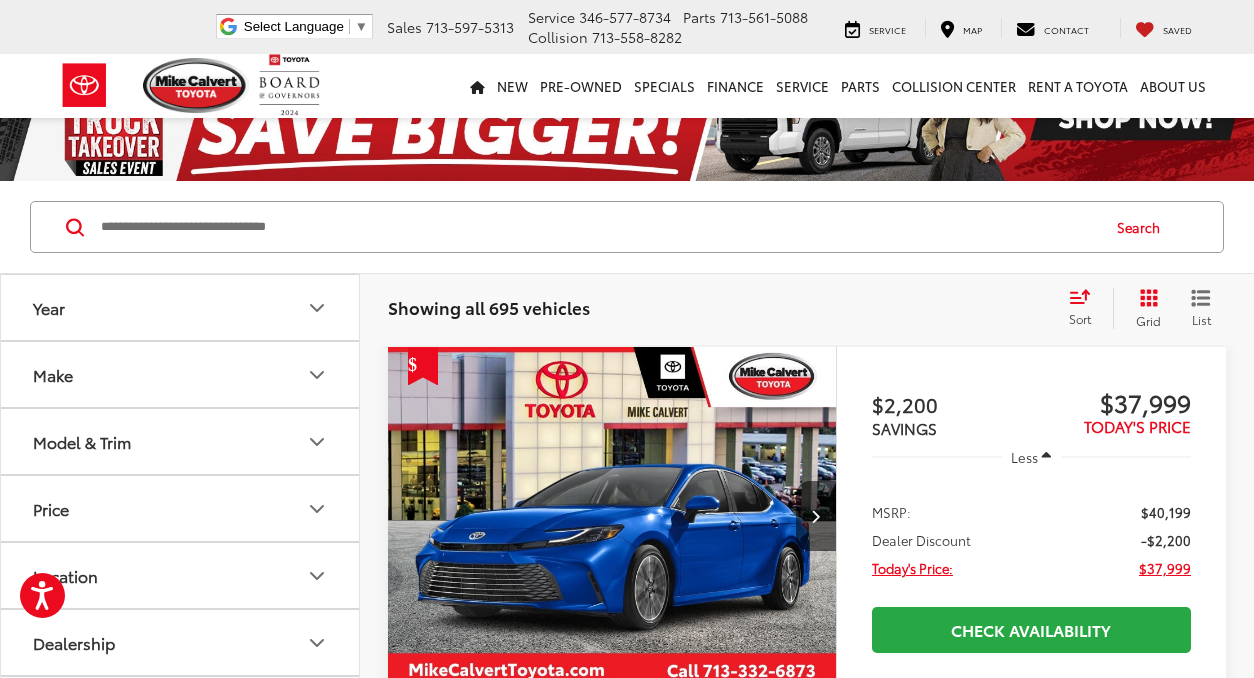 scroll, scrollTop: 112, scrollLeft: 0, axis: vertical 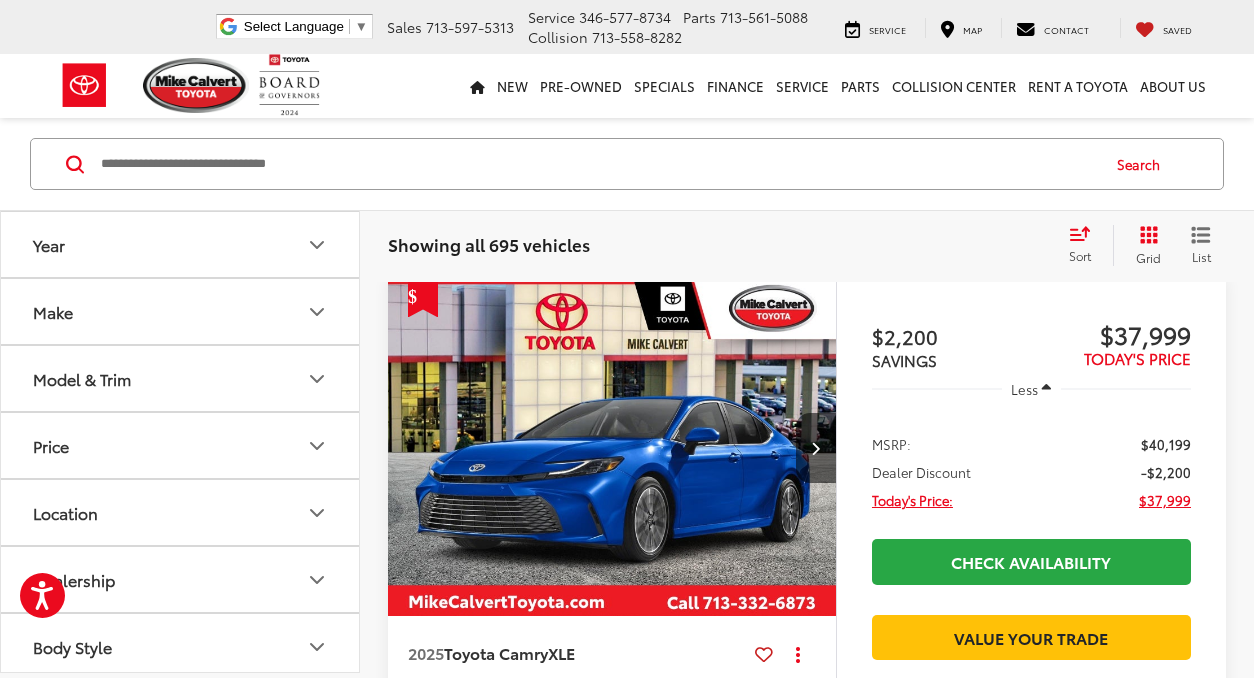 click 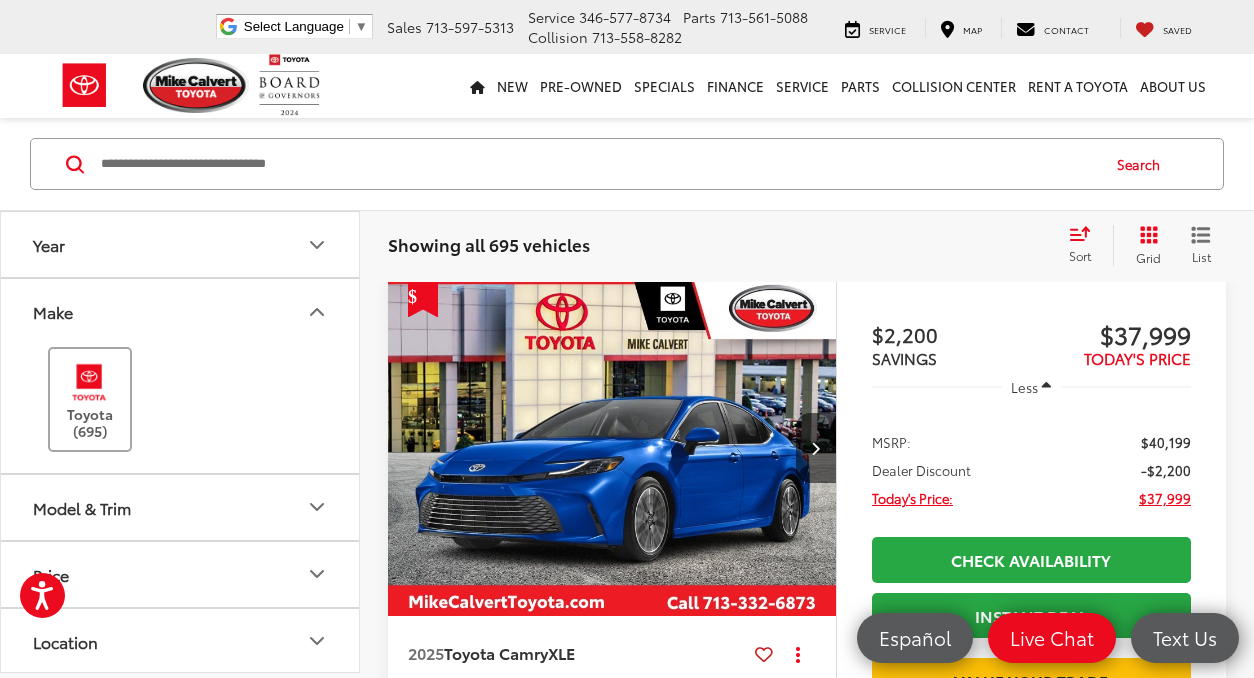 click on "Toyota   (695)" at bounding box center (180, 399) 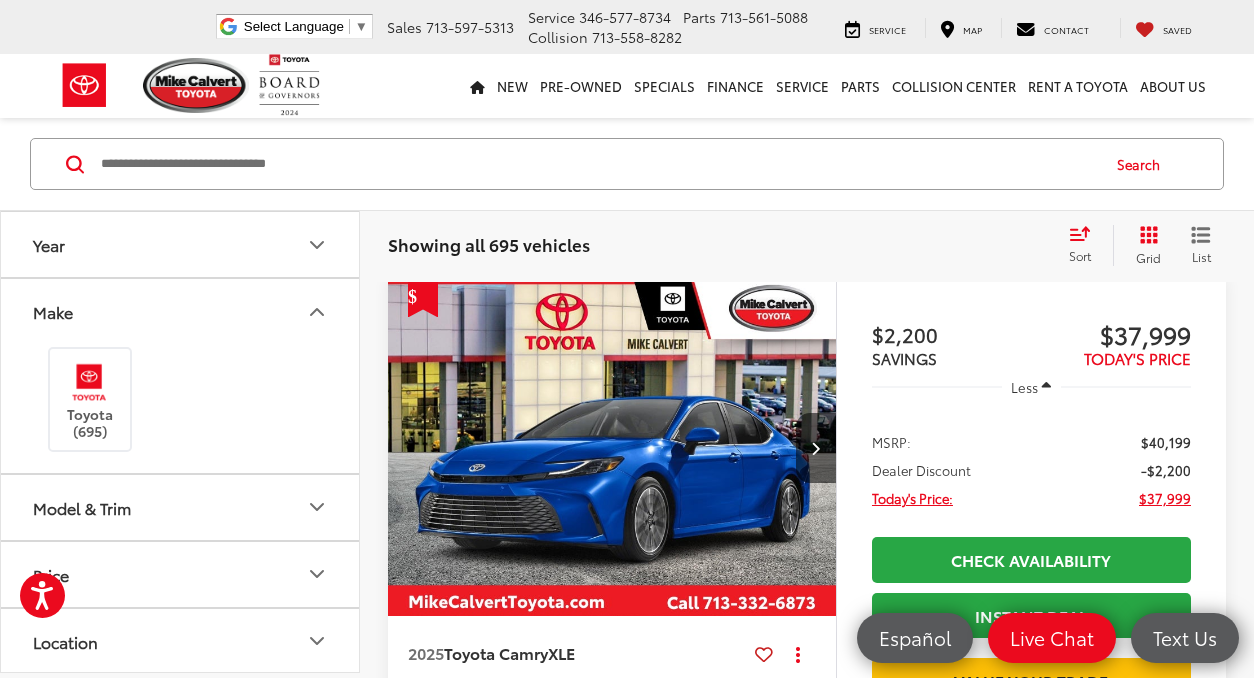 click at bounding box center (89, 382) 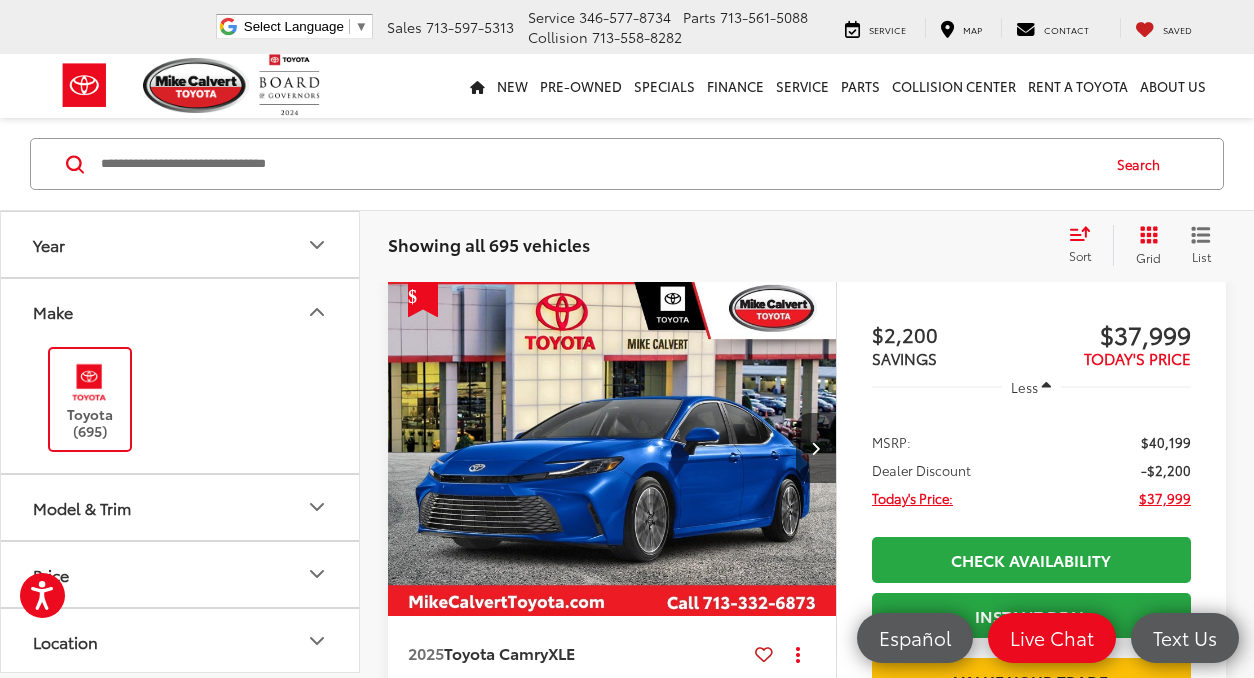 scroll, scrollTop: 107, scrollLeft: 0, axis: vertical 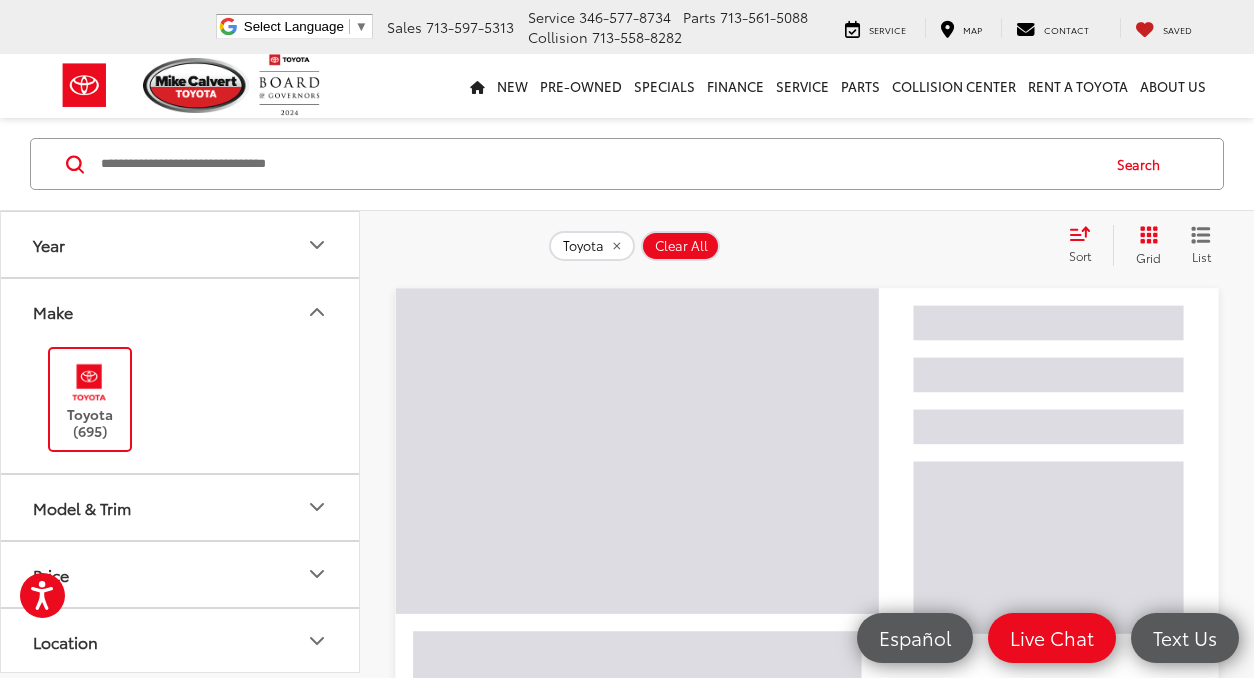 click 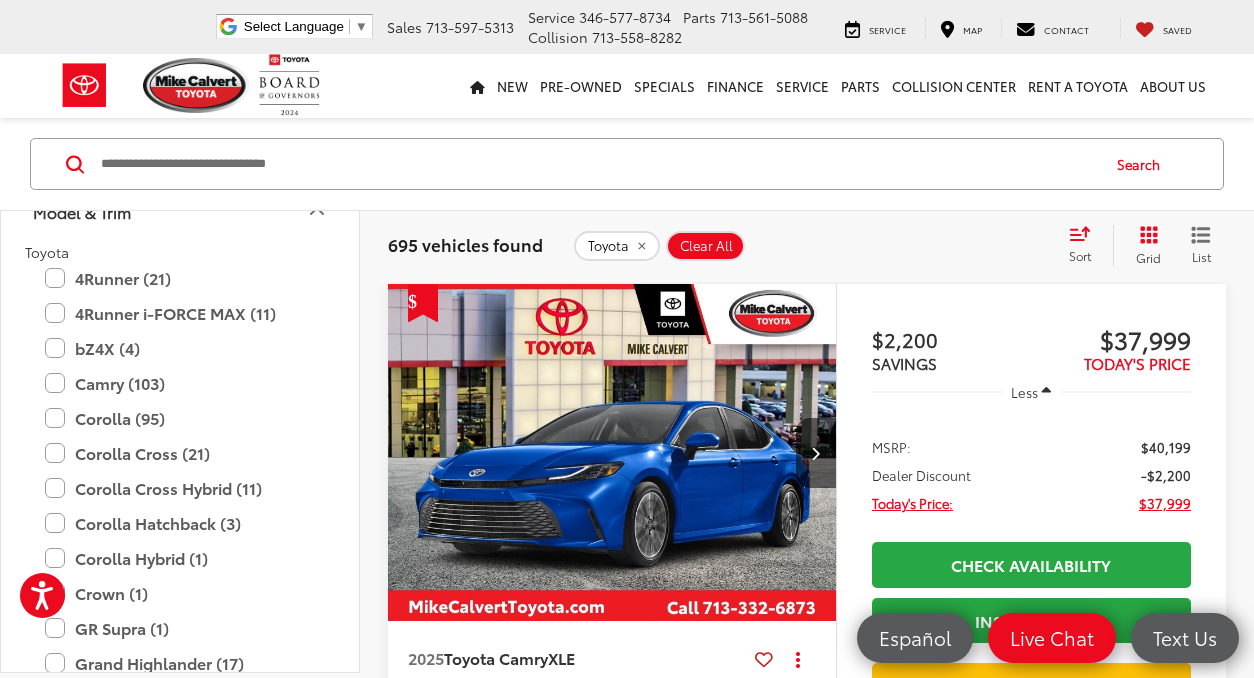 scroll, scrollTop: 310, scrollLeft: 0, axis: vertical 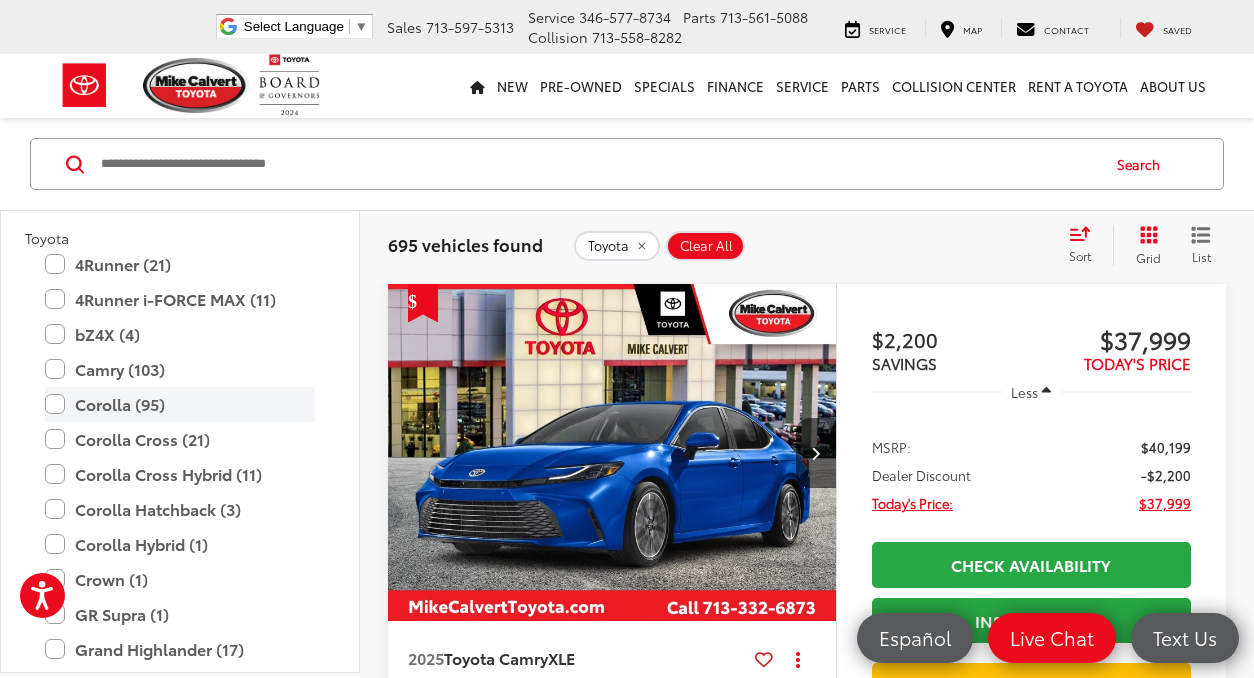click on "Corolla (95)" at bounding box center (180, 404) 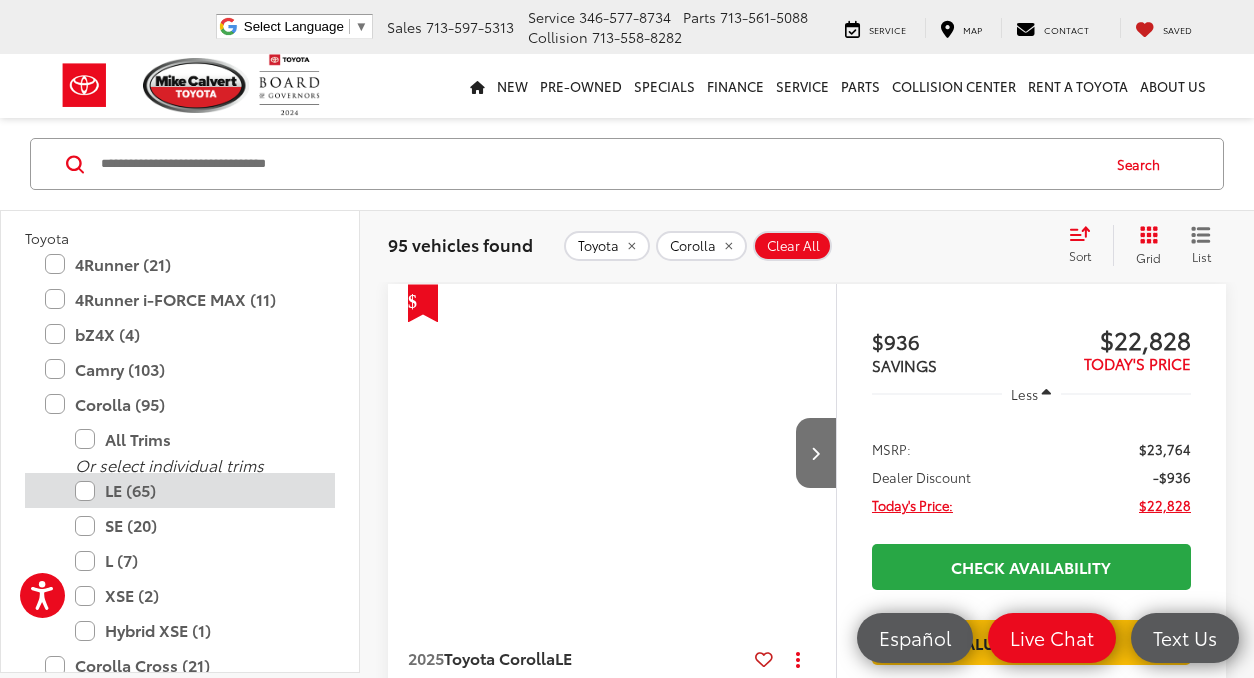 click on "LE (65)" at bounding box center [195, 490] 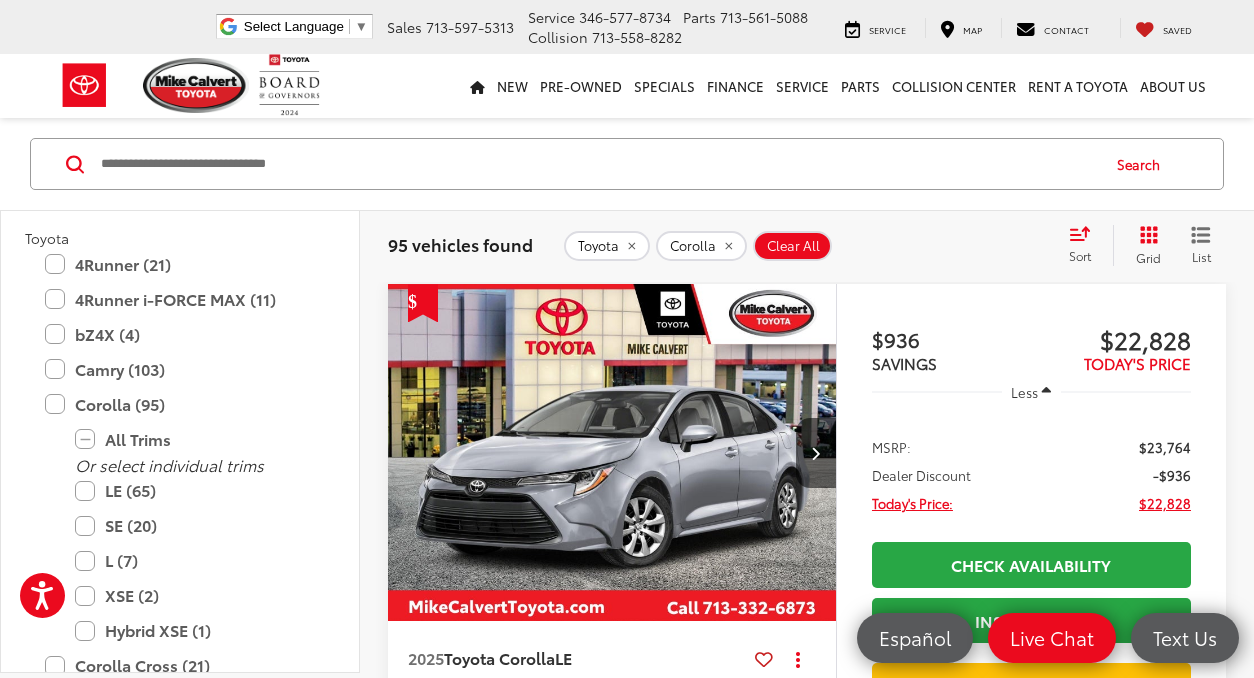 click on "Toyota 4Runner (21)  All Trims Or select individual trims SR5 (7)  Limited (4)  TRD Off-Road Premium (4)  TRD Off-Road (2)  TRD Sport (2)  TRD Sport Premium (2)  4Runner i-FORCE MAX (11)  All Trims Or select individual trims TRD Off-Road i-FORCE MAX (5)  TRD Off-Road Premium i-FORCE MAX (3)  Trailhunter (2)  Limited i-FORCE MAX (1)  bZ4X (4)  All Trims Or select individual trims XLE (3)  Limited (1)  Camry (103)  All Trims Or select individual trims LE (66)  SE (28)  XSE (5)  XLE (4)  Corolla (95)  All Trims Or select individual trims LE (65)  SE (20)  L (7)  XSE (2)  Hybrid XSE (1)  Corolla Cross (21)  All Trims Or select individual trims LE (10)  L (8)  XLE (3)  Corolla Cross Hybrid (11)  All Trims Or select individual trims Hybrid SE (4)  Hybrid XSE (4)  Hybrid S (2)  Hybrid Nightshade (1)  Corolla Hatchback (3)  All Trims Or select individual trims SE (2)  XSE (1)  Corolla Hybrid (1)  All Trims Or select individual trims Base (1)  Crown (1)  All Trims Or select individual trims XLE (1)  GR Supra (1)" 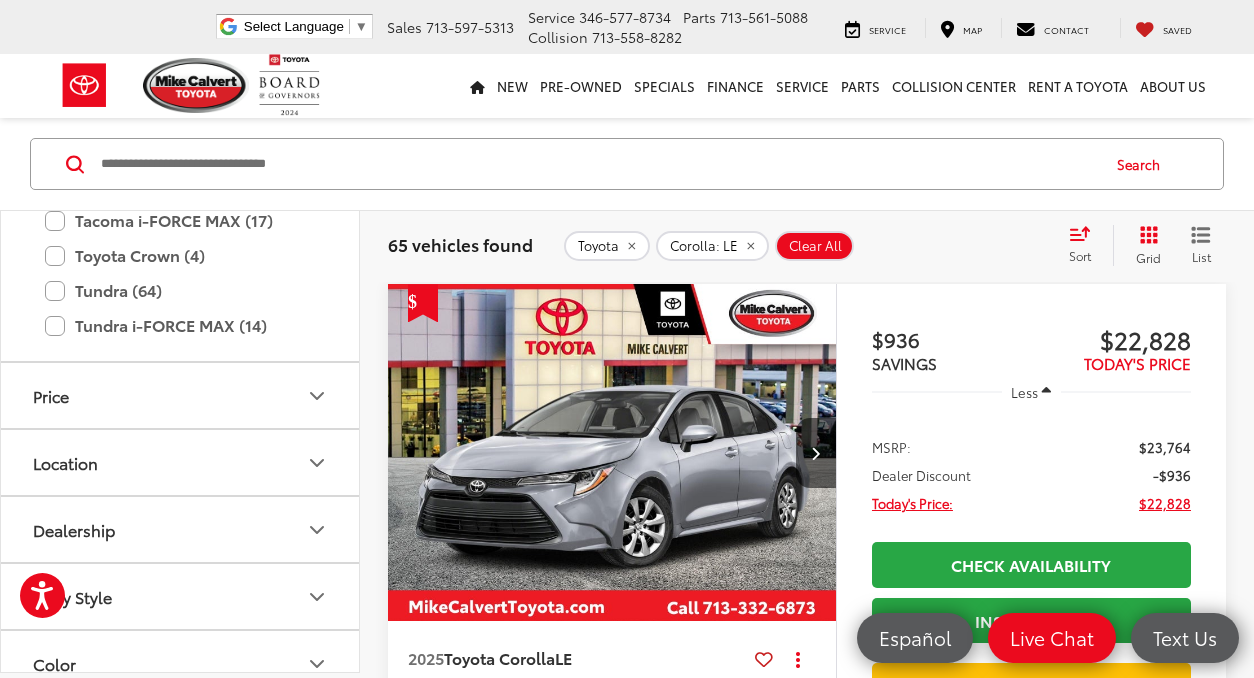 scroll, scrollTop: 1434, scrollLeft: 0, axis: vertical 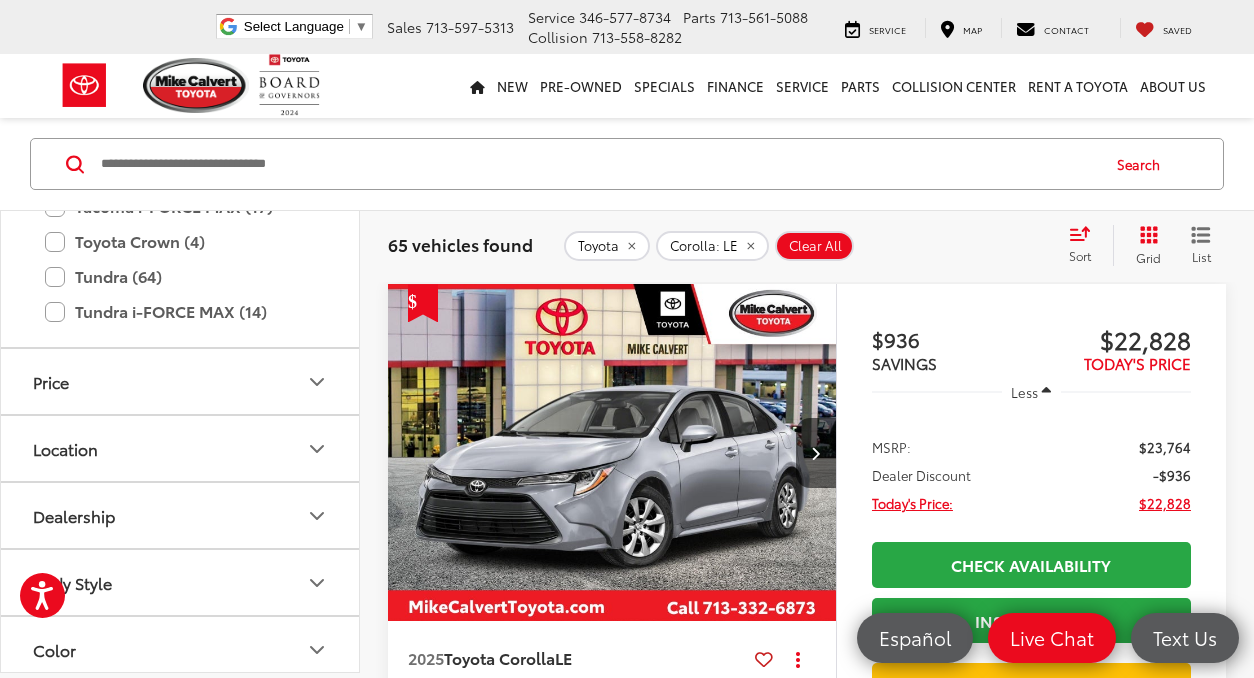click 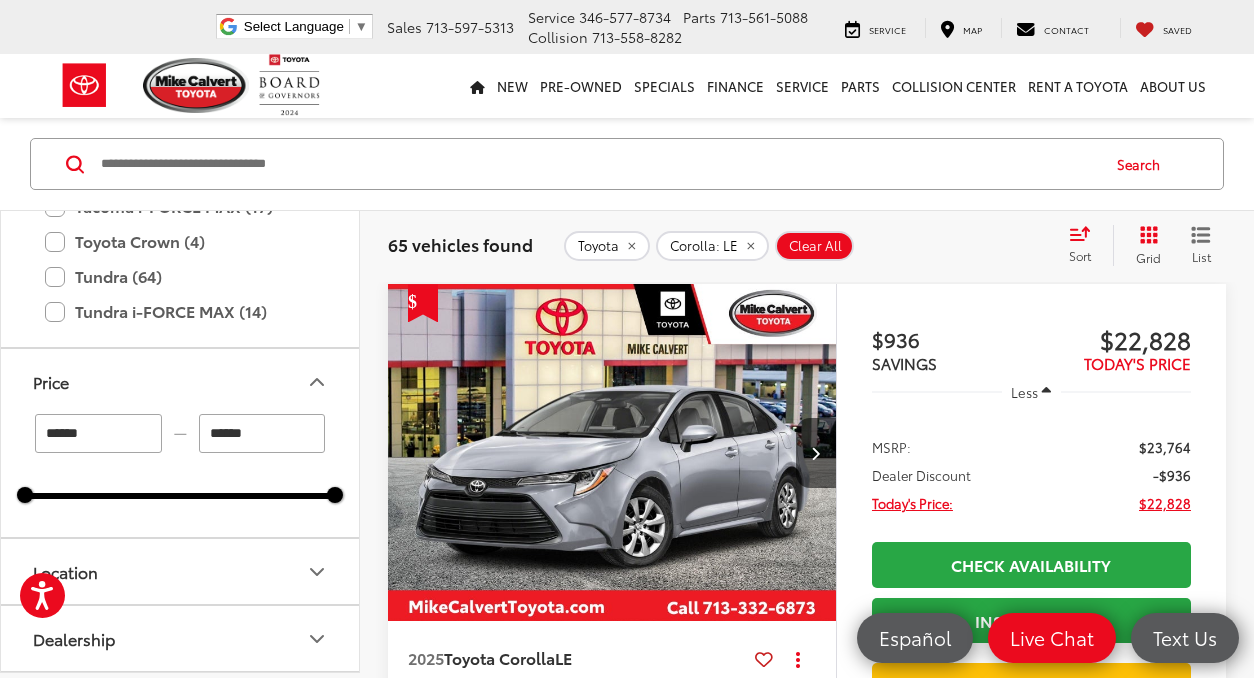click 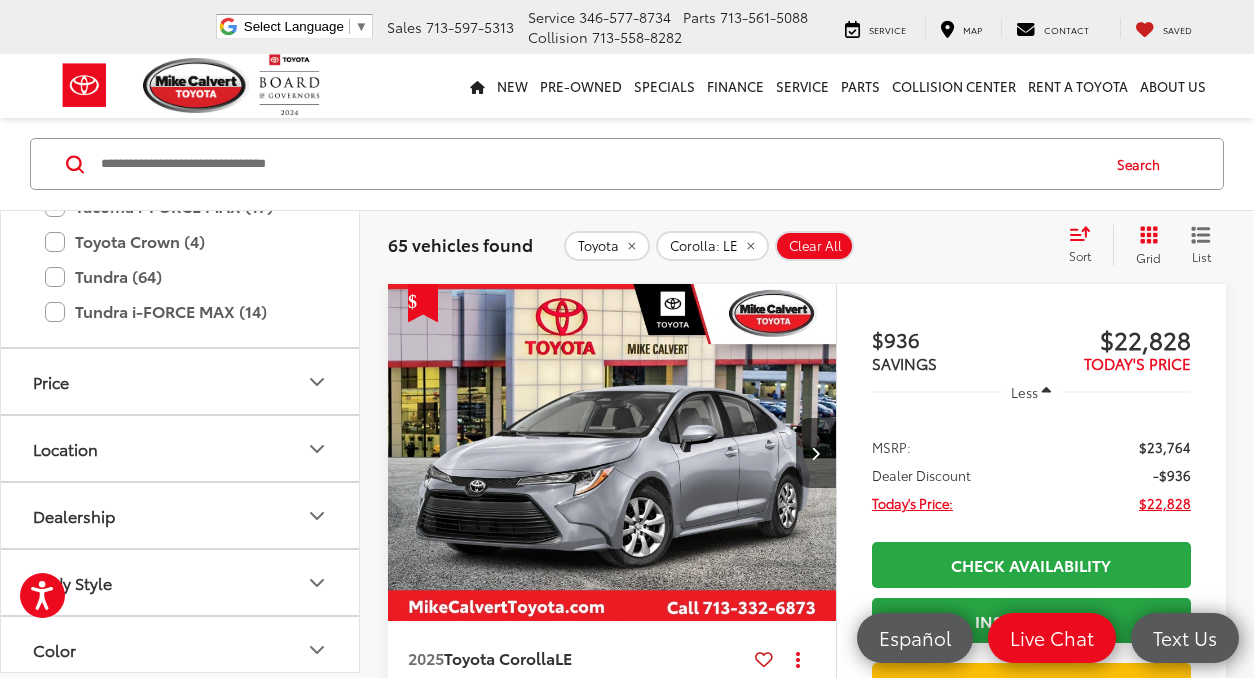 click on "Price" at bounding box center [181, 381] 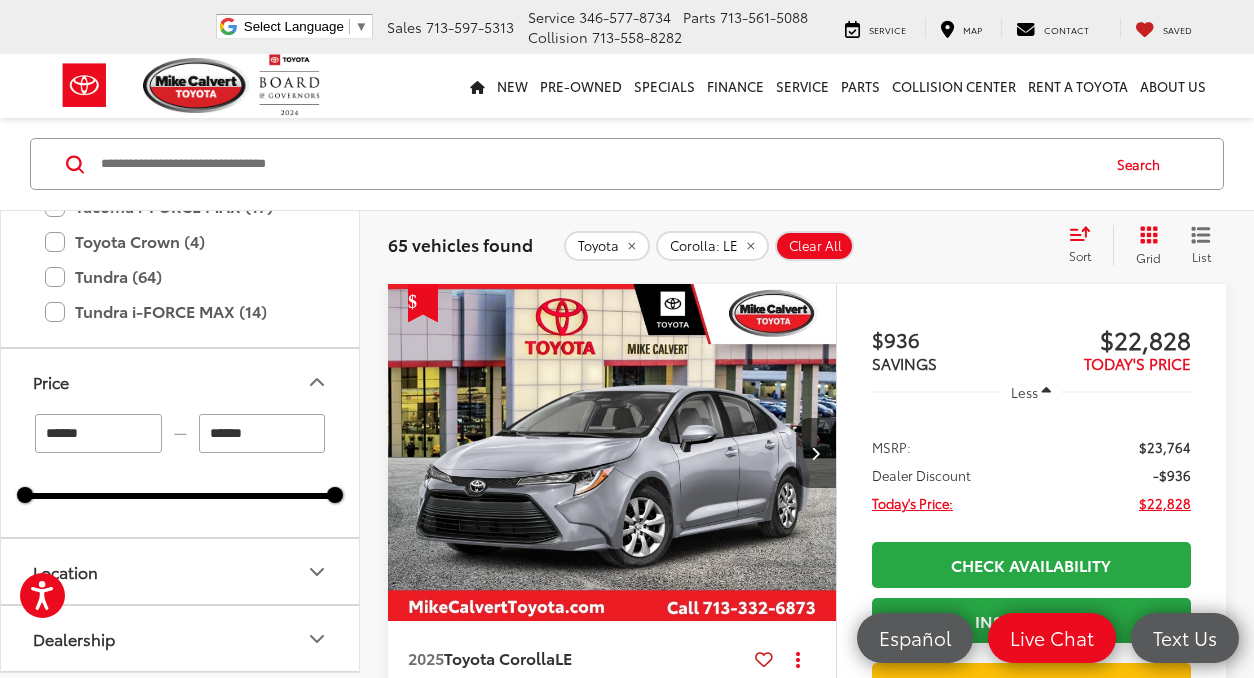 click 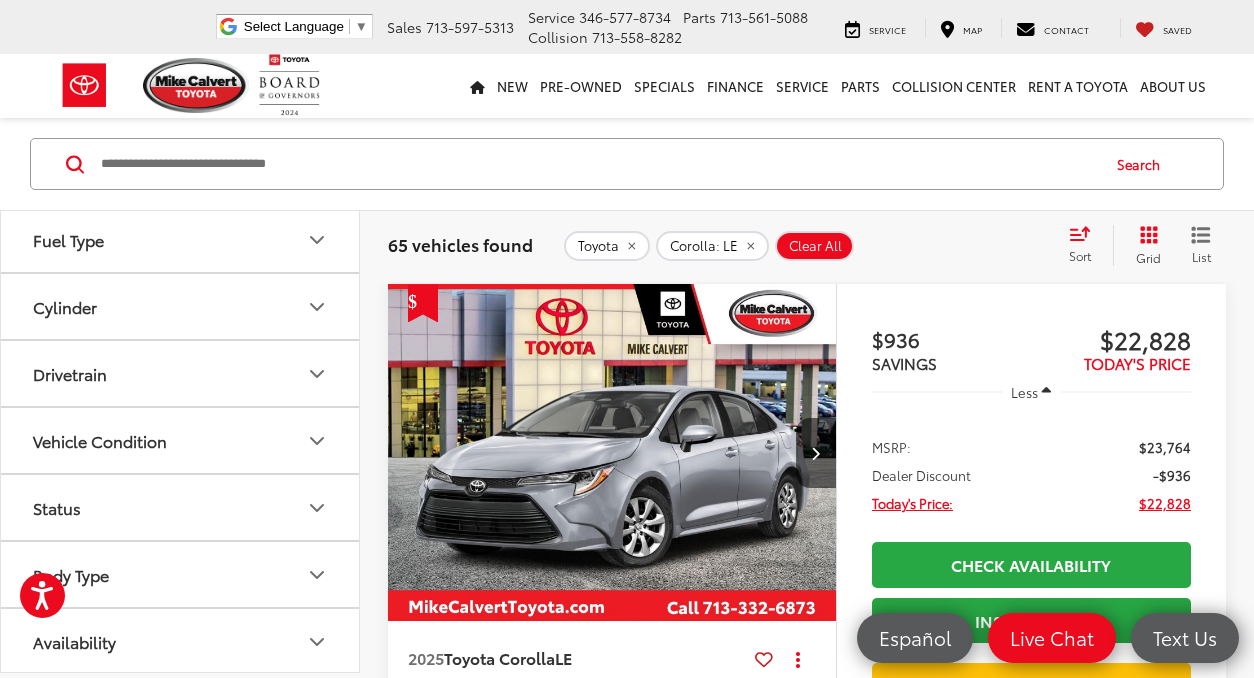scroll, scrollTop: 1926, scrollLeft: 0, axis: vertical 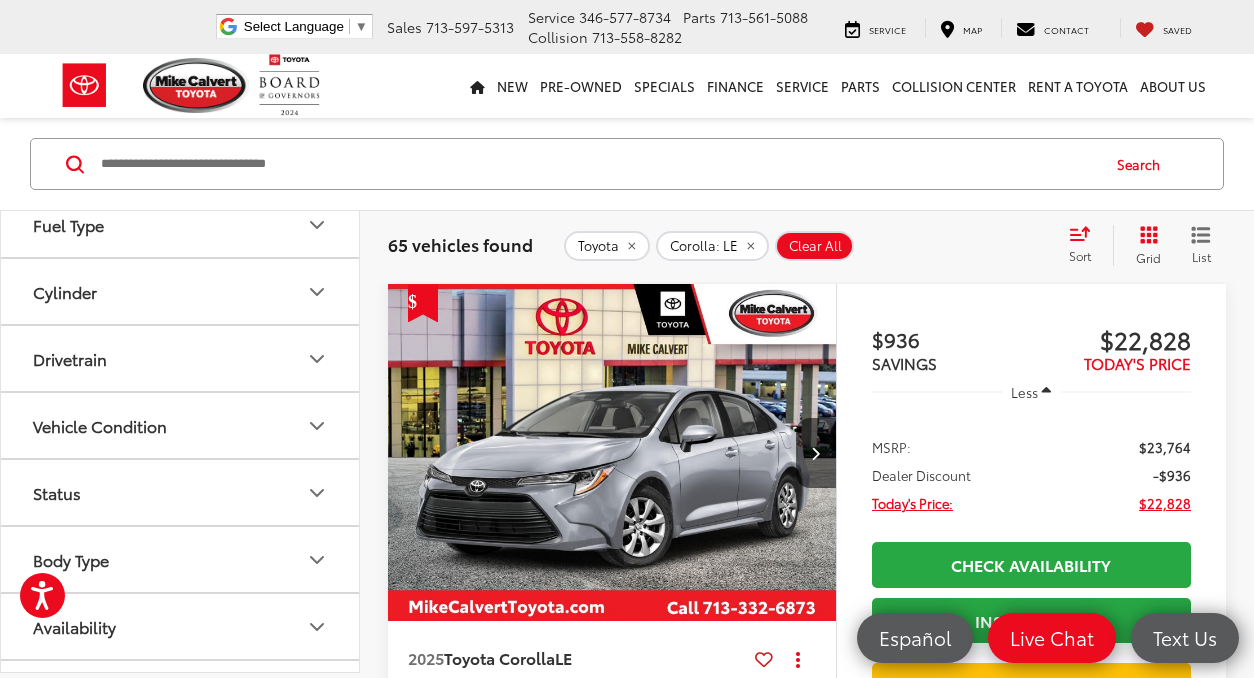click 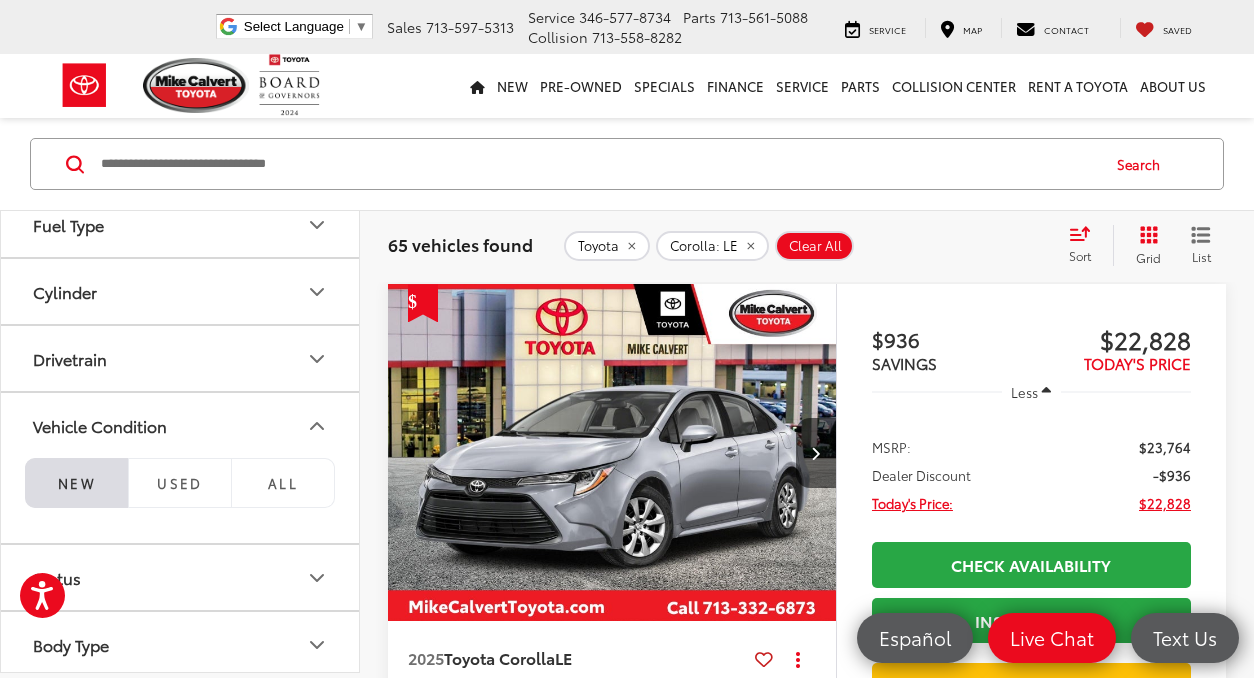 click 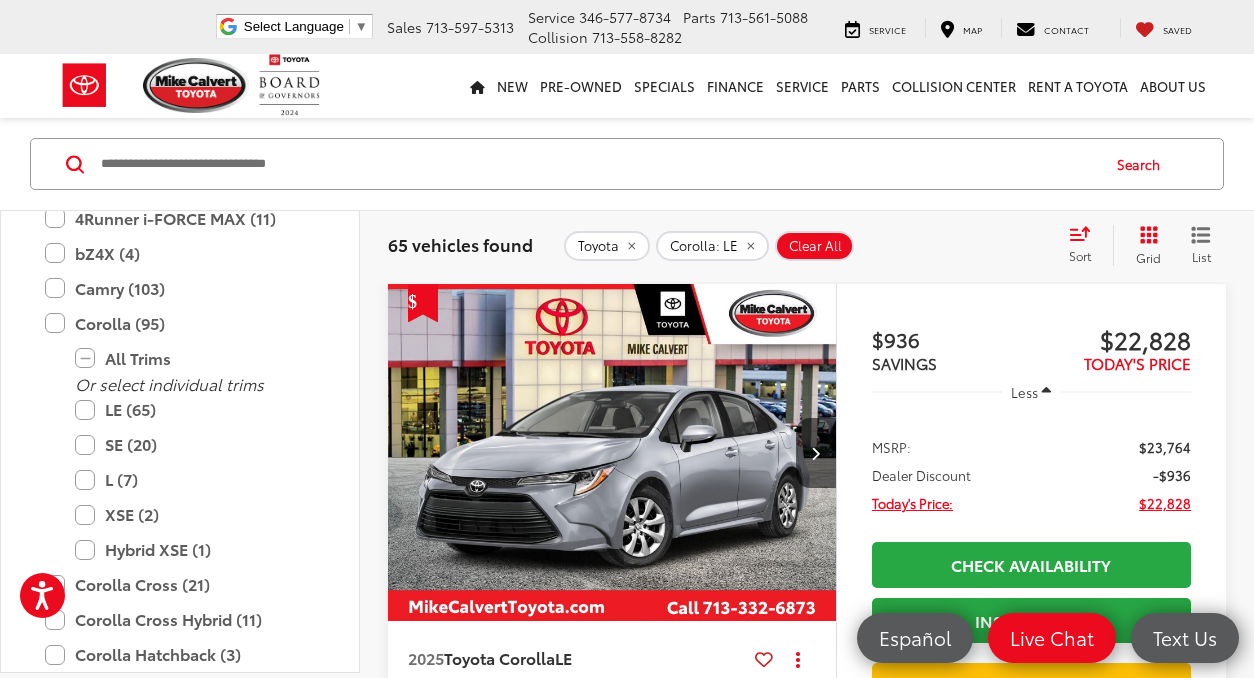 scroll, scrollTop: 0, scrollLeft: 0, axis: both 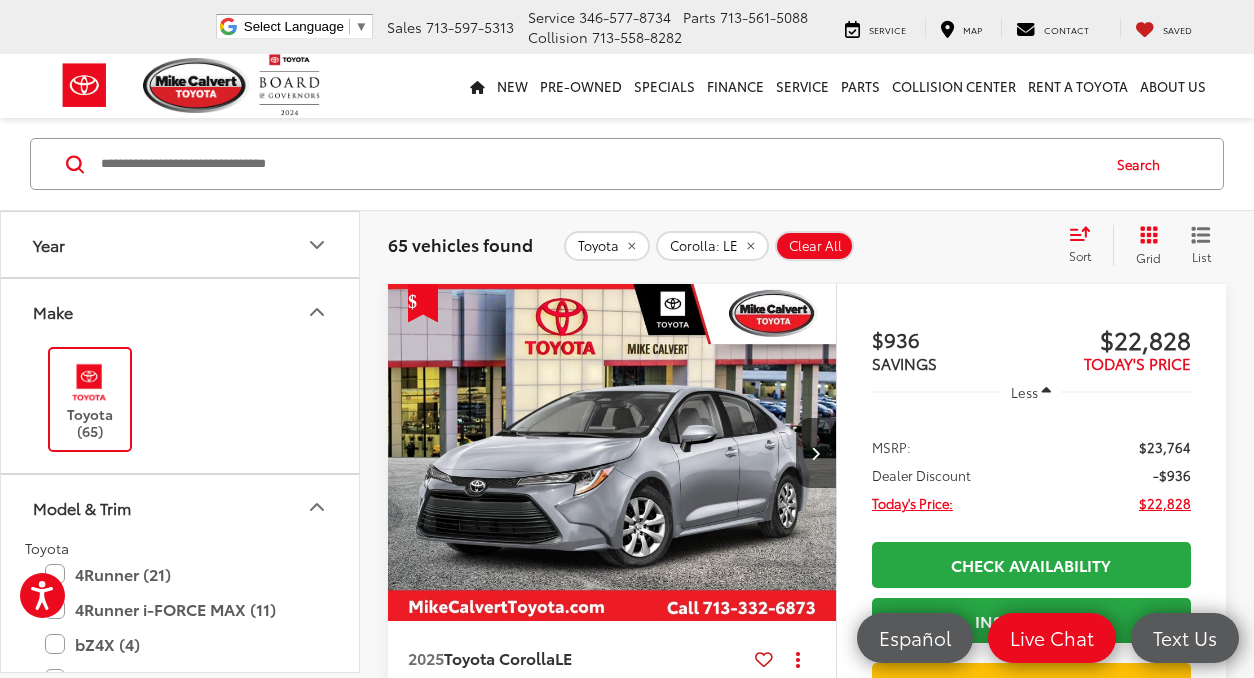 click on "Make" at bounding box center (181, 311) 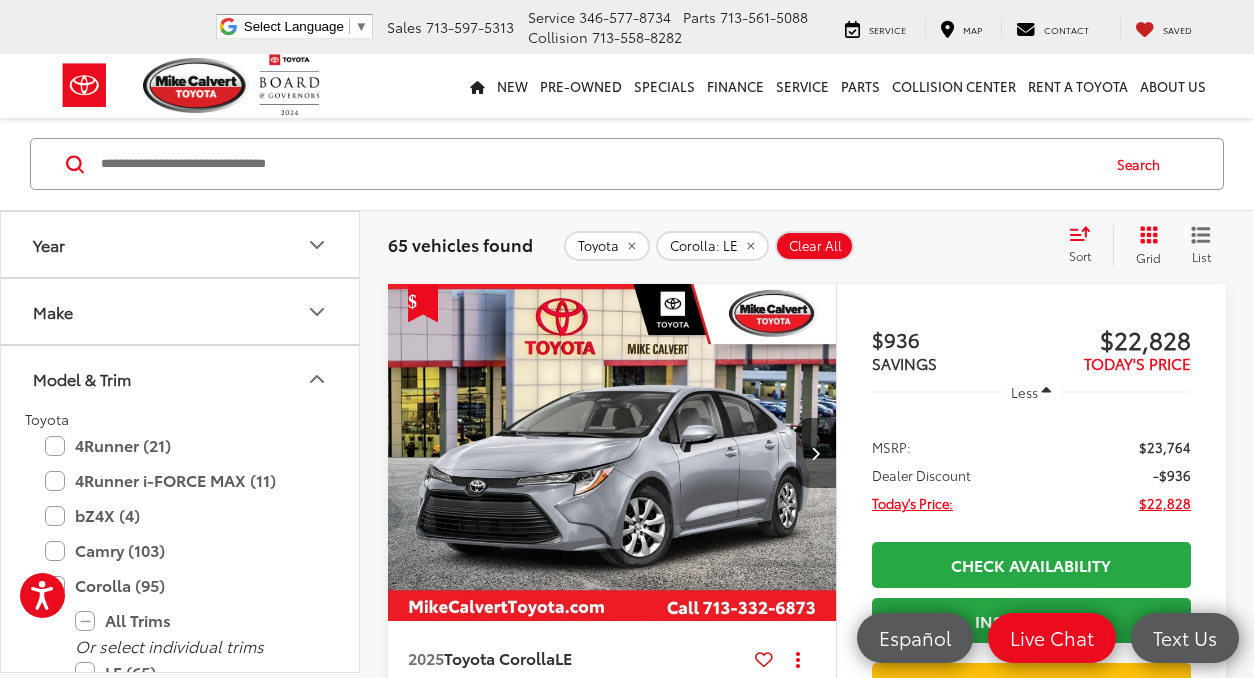 click 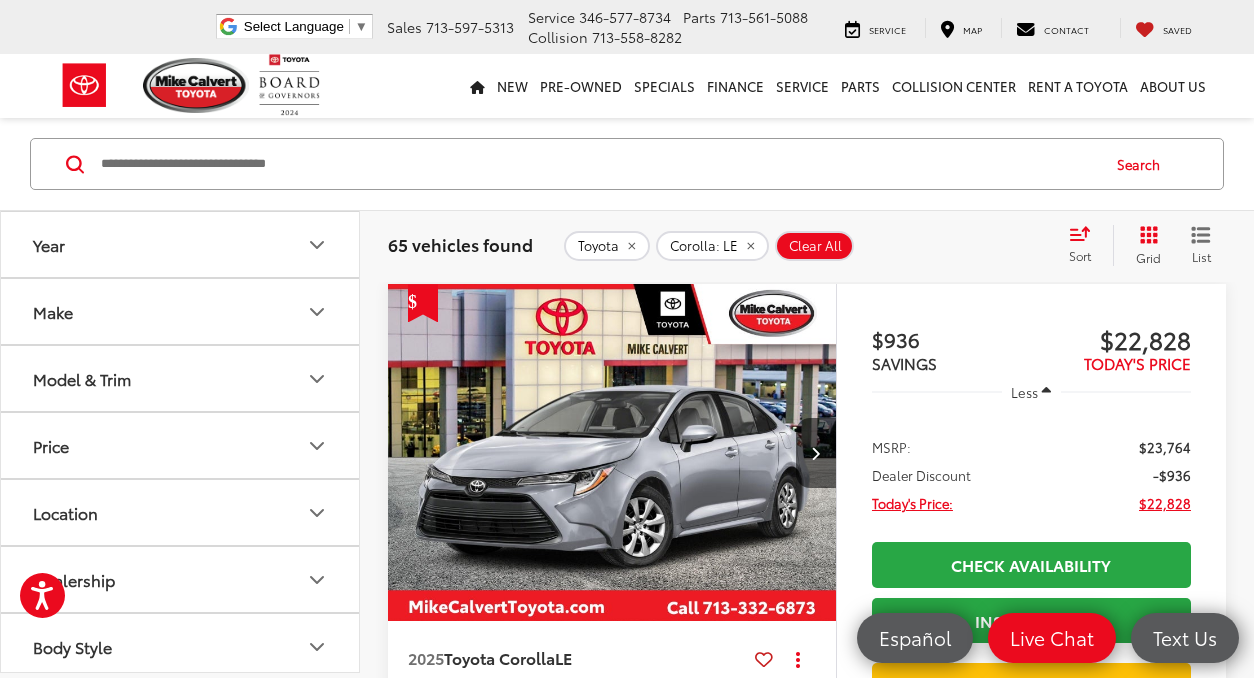 click 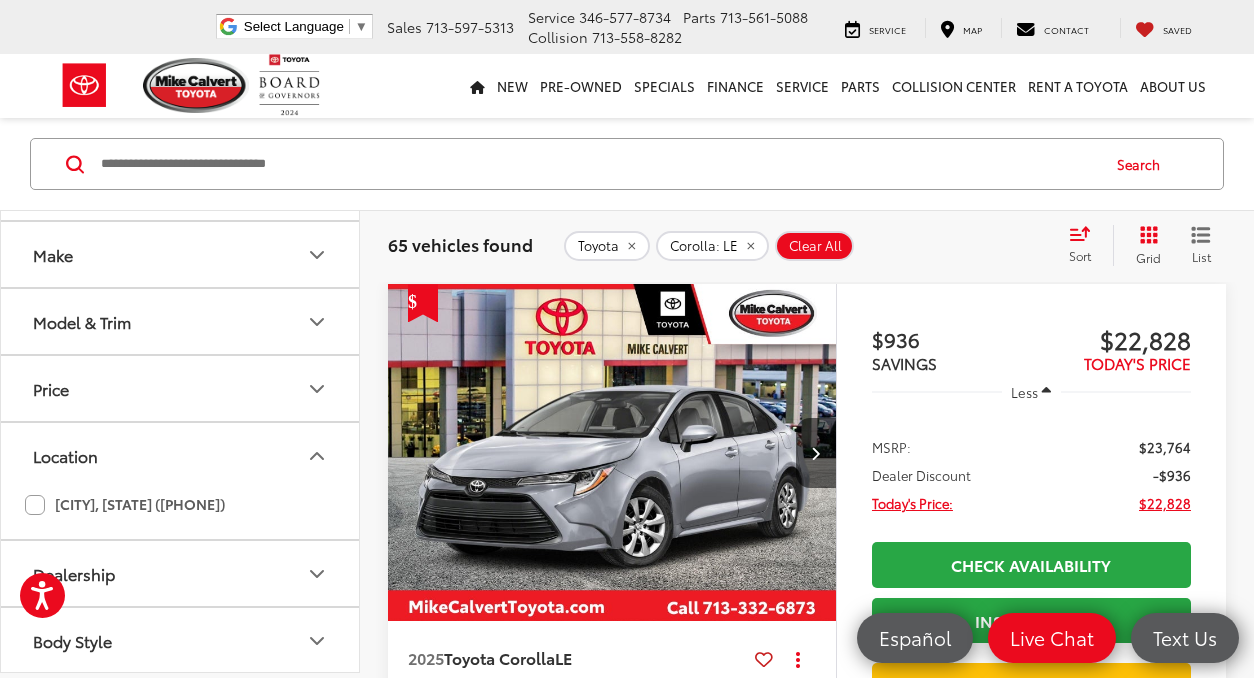 scroll, scrollTop: 62, scrollLeft: 0, axis: vertical 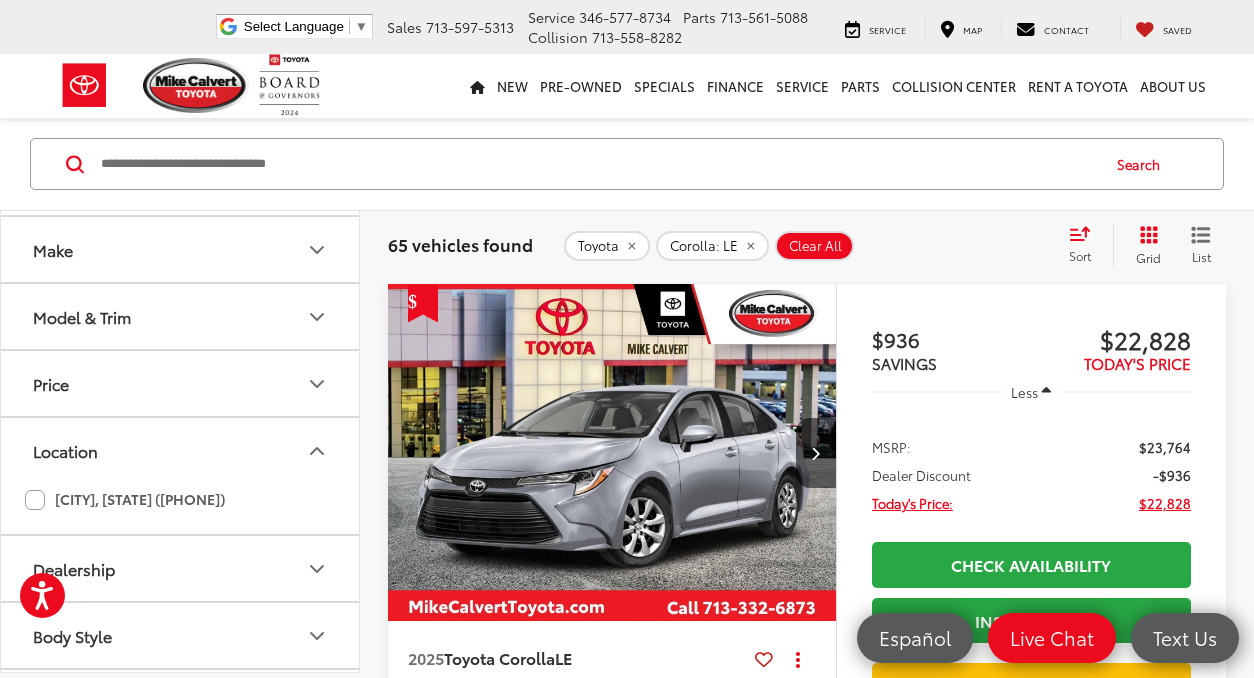 click on "Location" at bounding box center (181, 450) 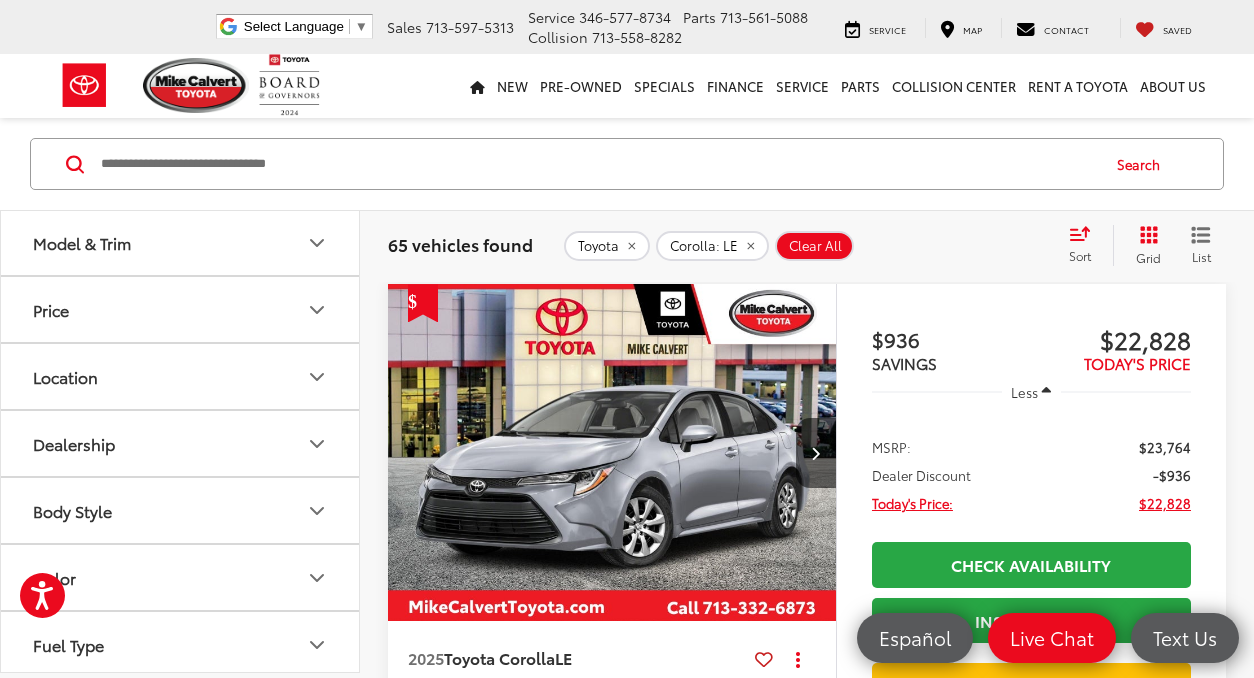scroll, scrollTop: 163, scrollLeft: 0, axis: vertical 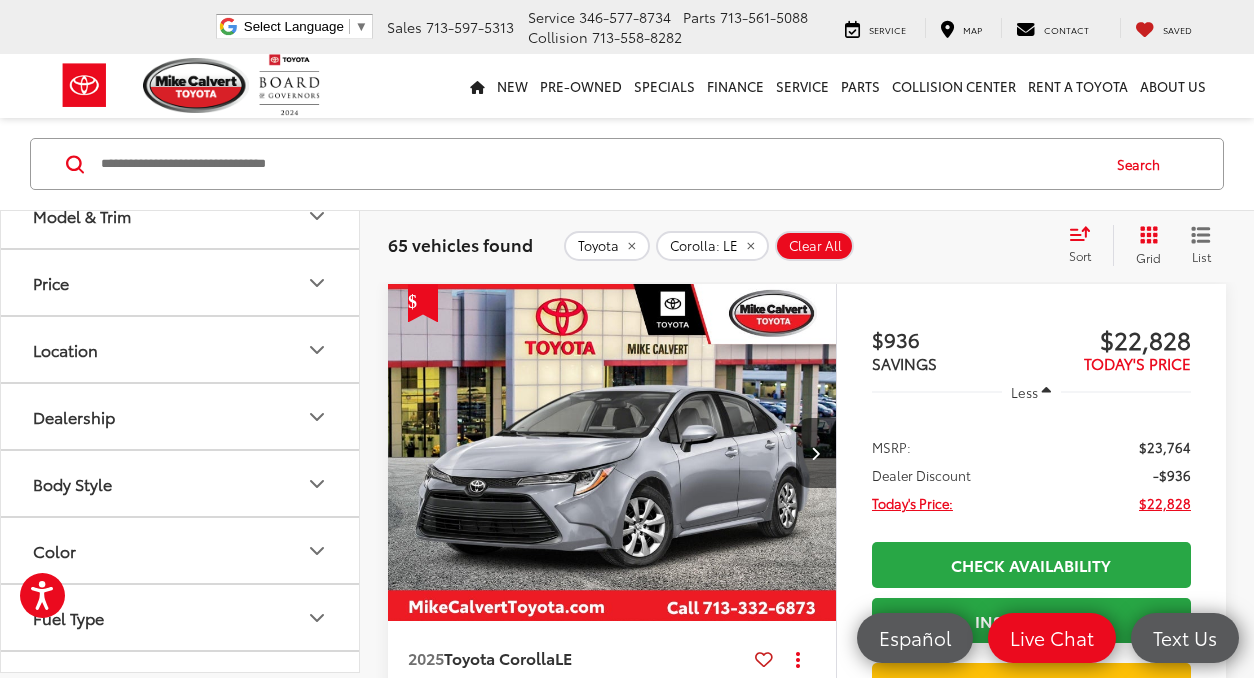 click on "Dealership" at bounding box center [181, 416] 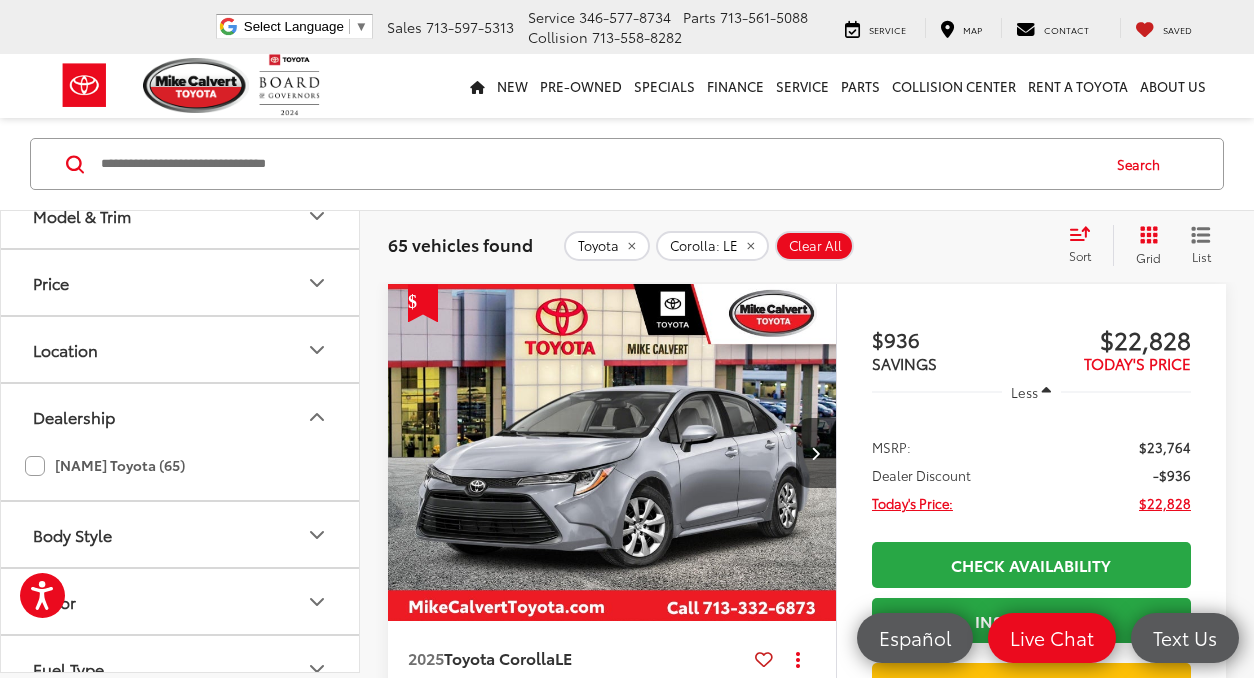 click on "Dealership" at bounding box center (181, 416) 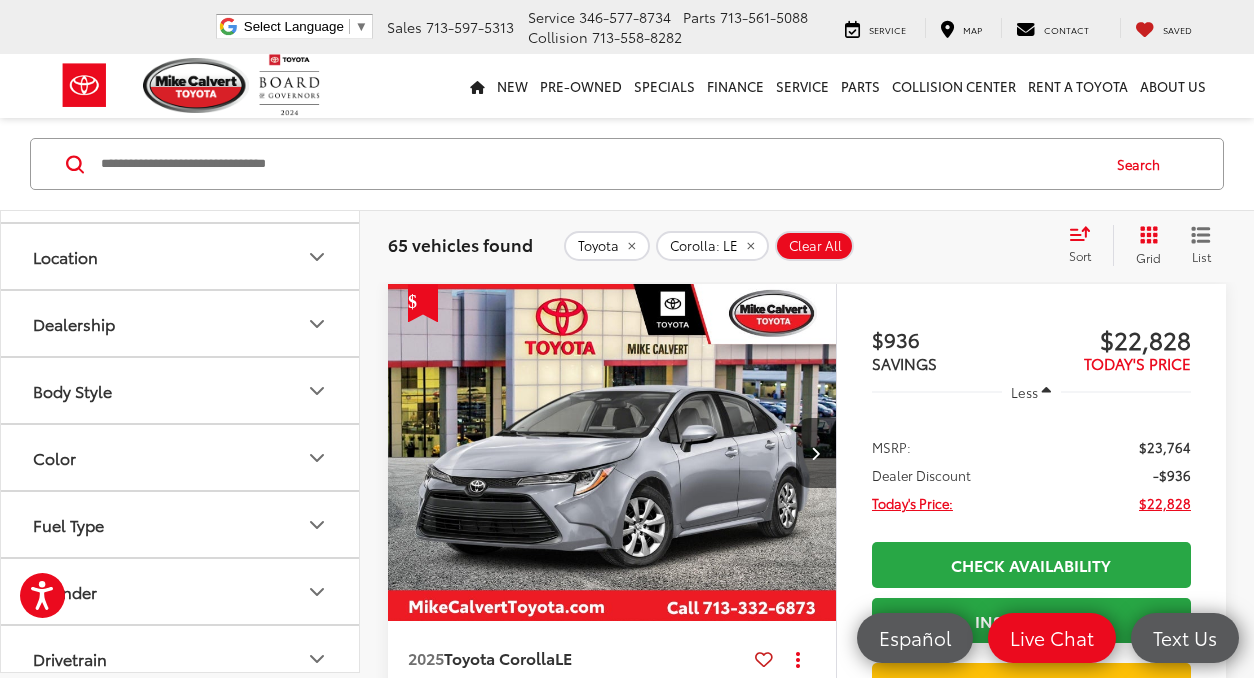 scroll, scrollTop: 320, scrollLeft: 0, axis: vertical 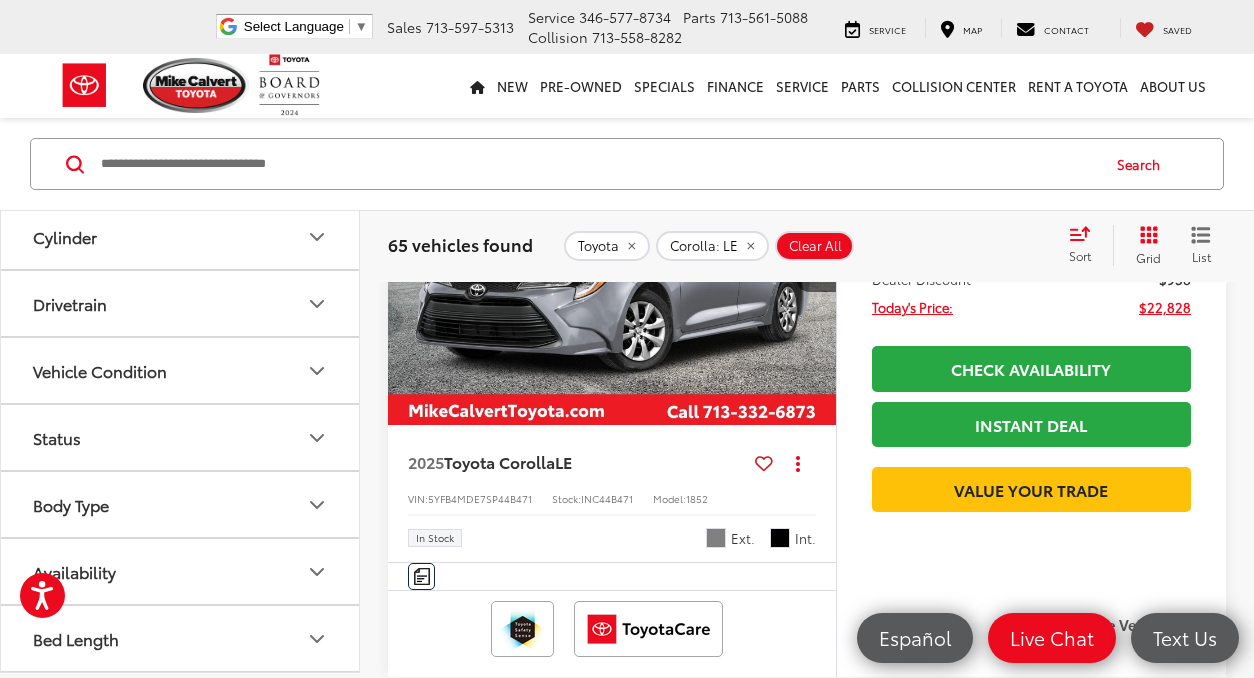 click 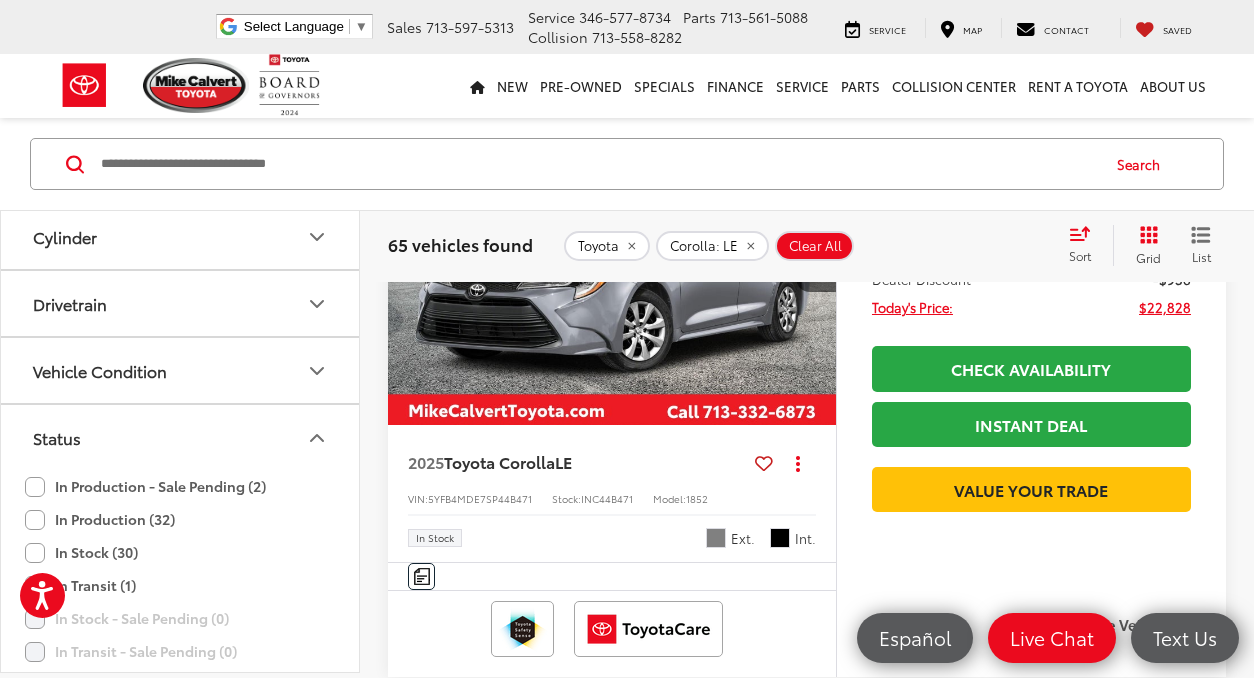 click on "In Stock (30)" 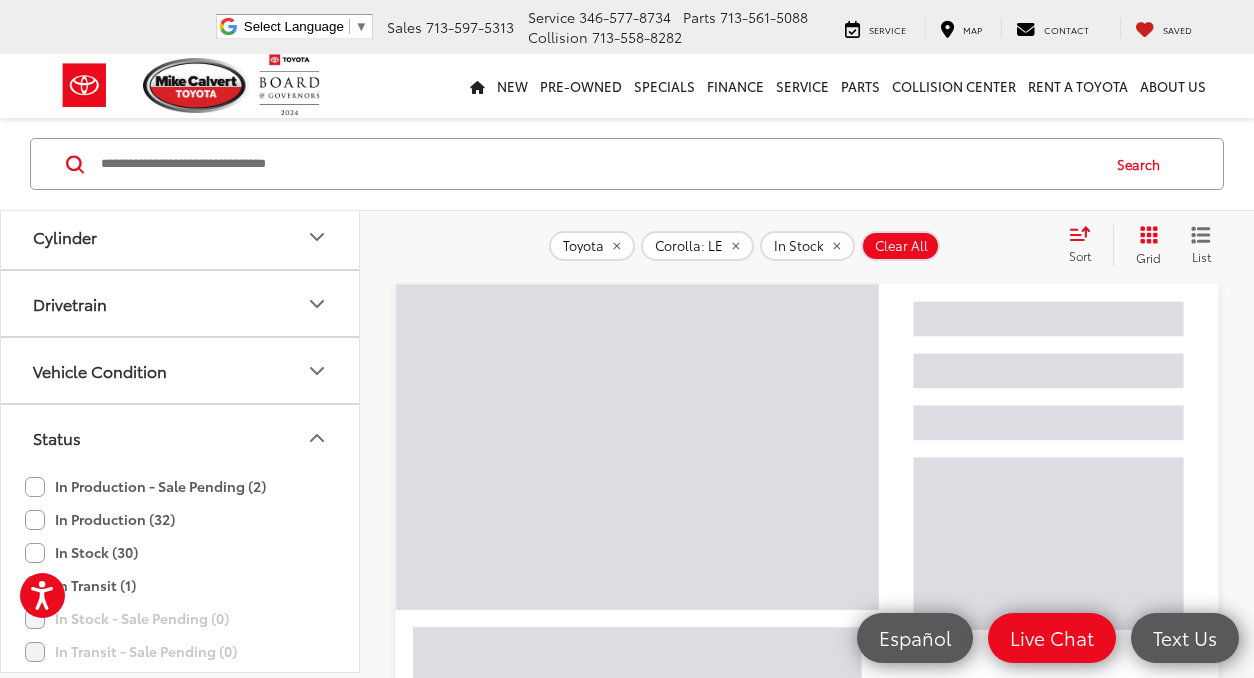 scroll, scrollTop: 107, scrollLeft: 0, axis: vertical 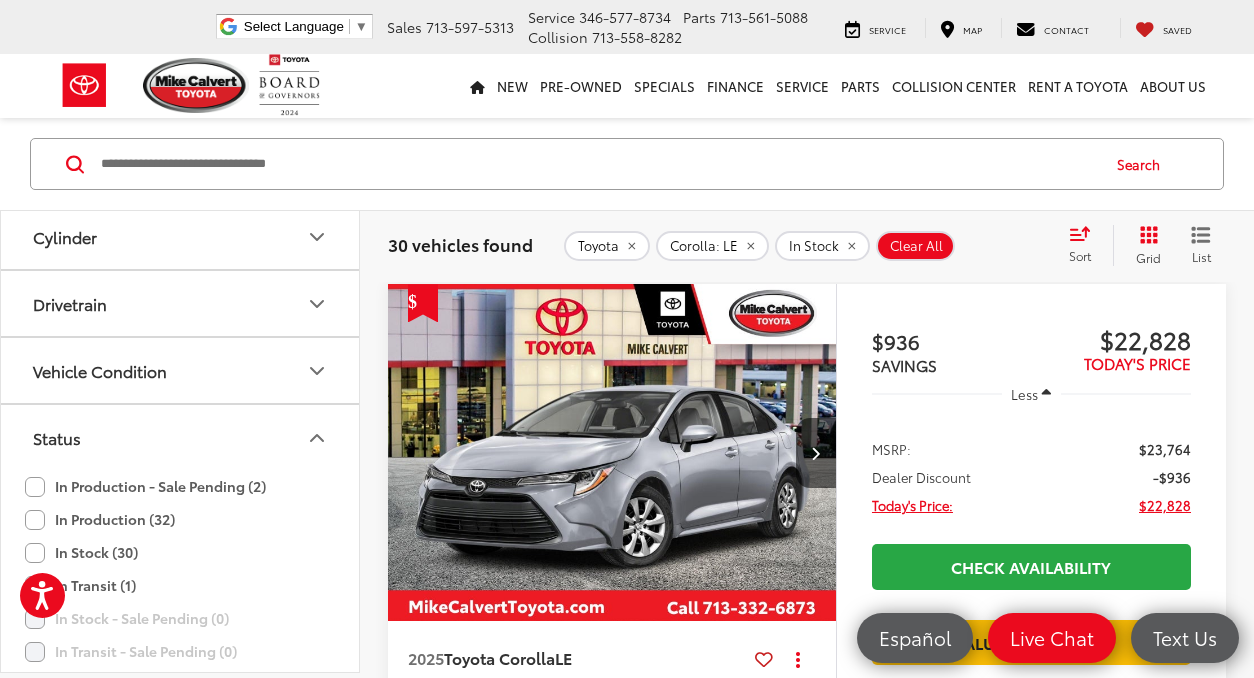 click 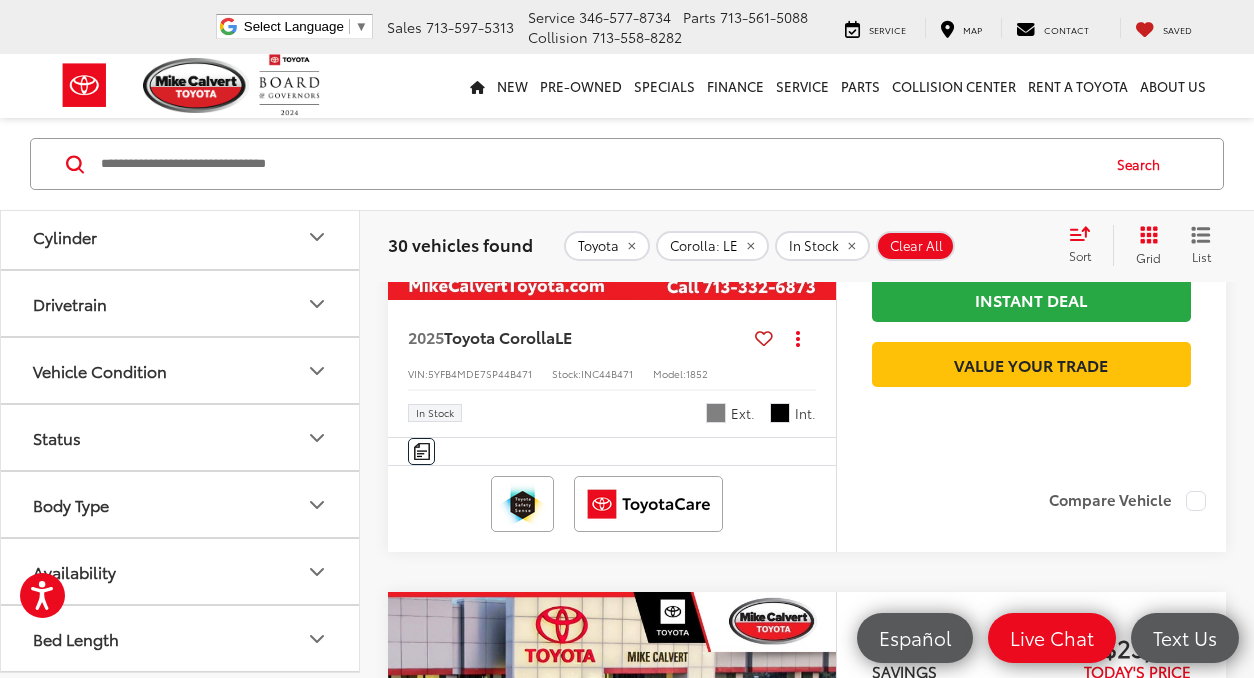 scroll, scrollTop: 459, scrollLeft: 0, axis: vertical 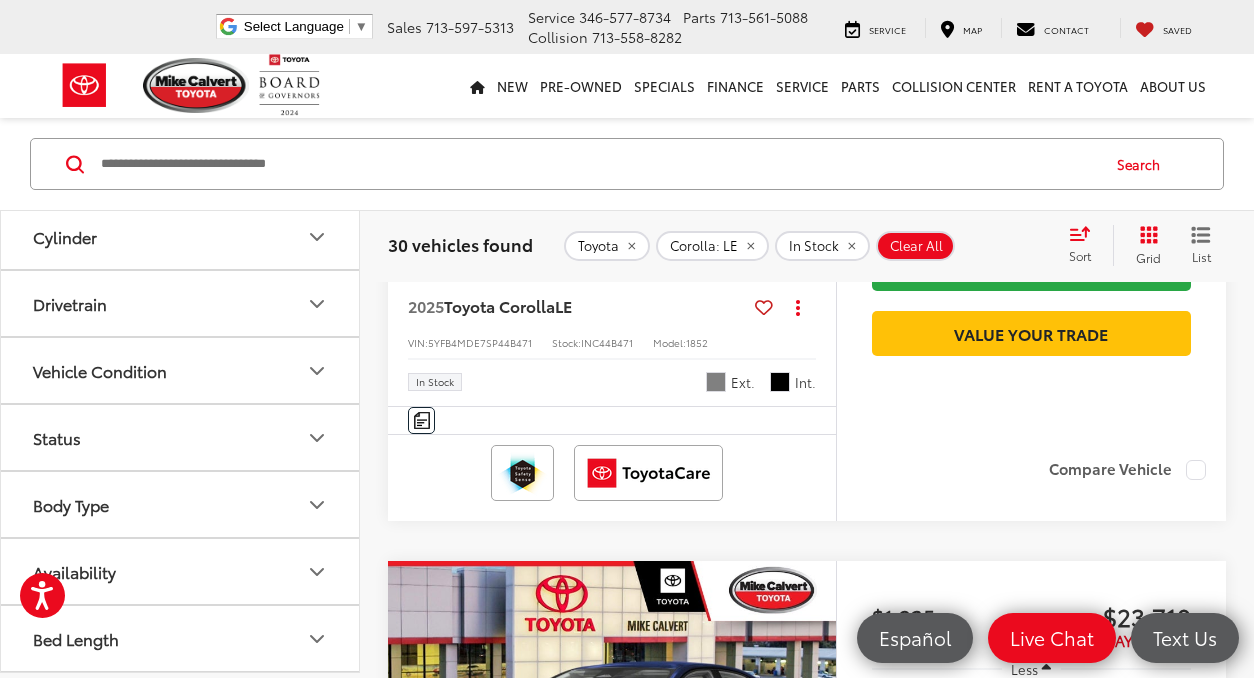 click on "Availability" at bounding box center [181, 571] 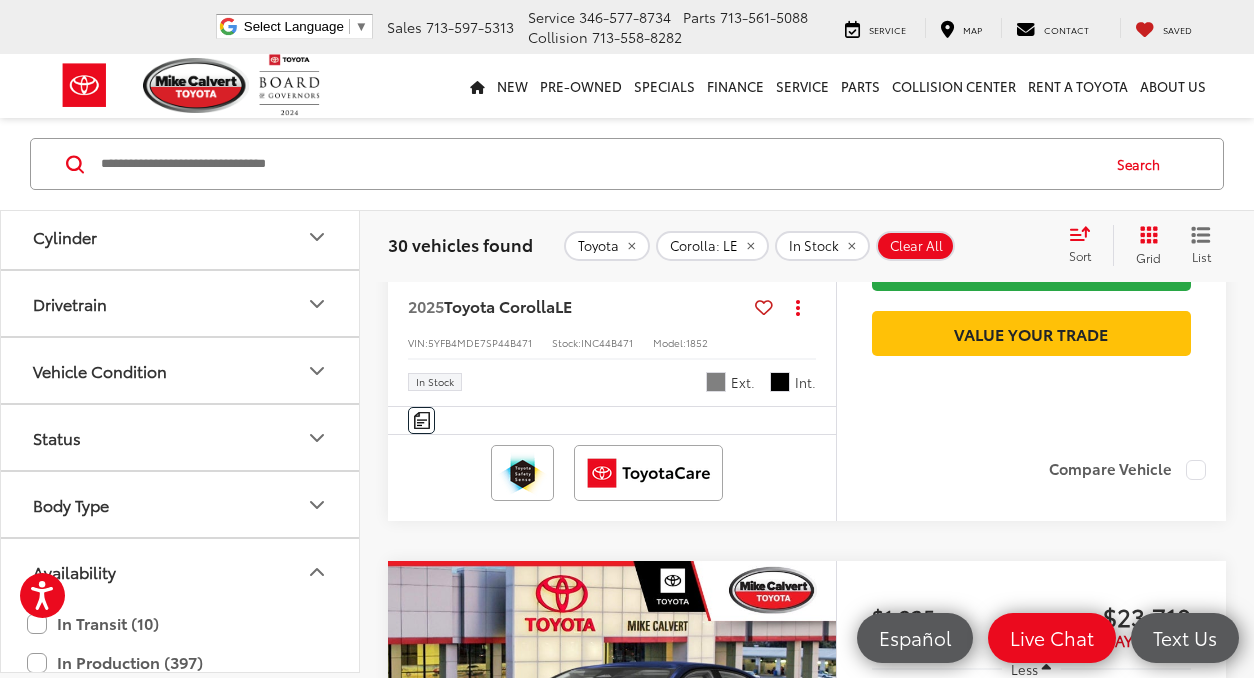 click on "Availability" at bounding box center (181, 571) 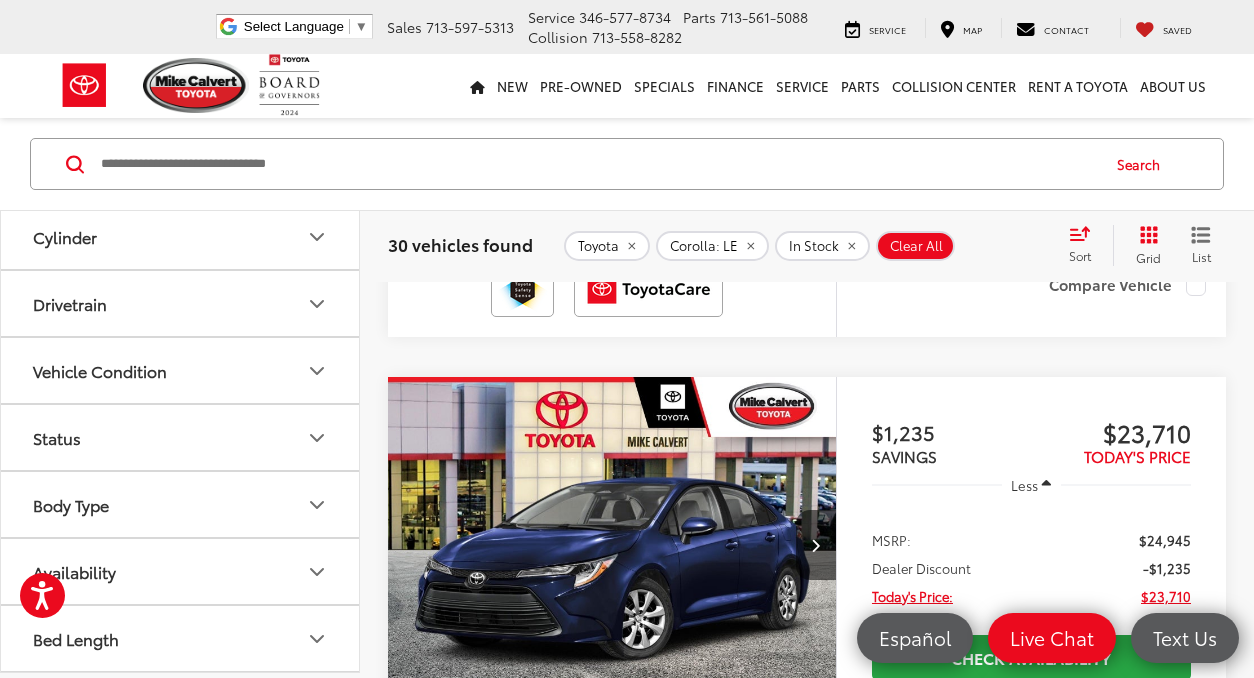 scroll, scrollTop: 650, scrollLeft: 0, axis: vertical 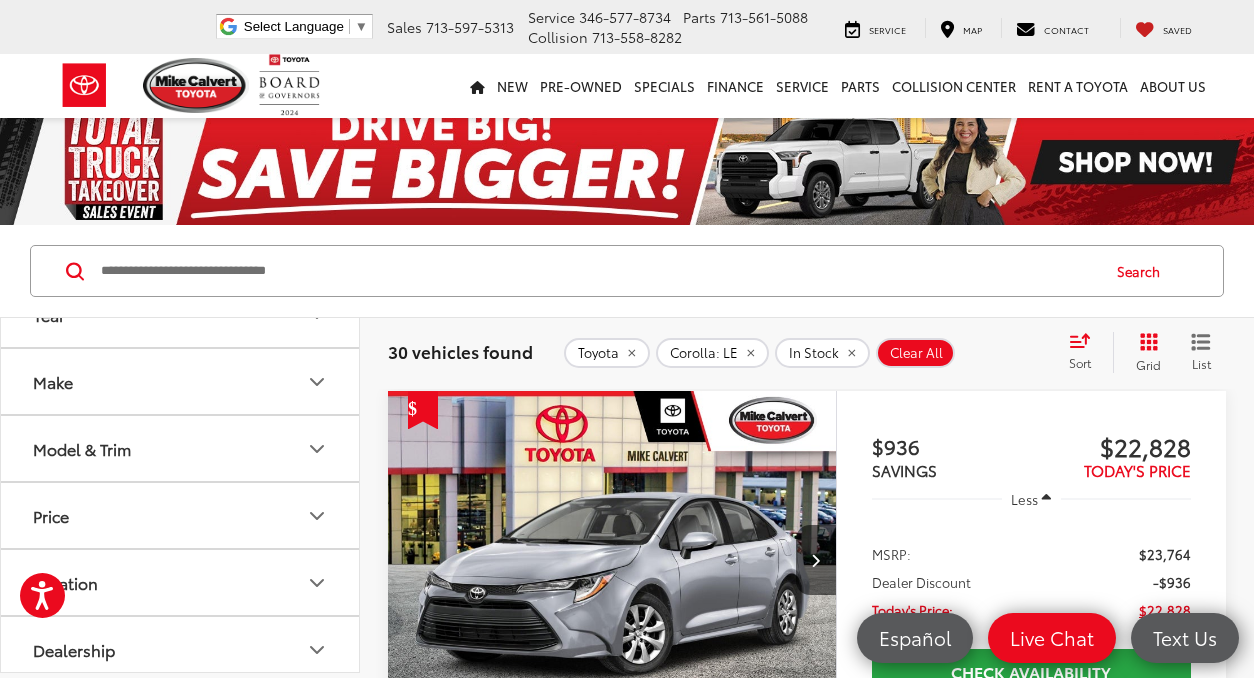 click 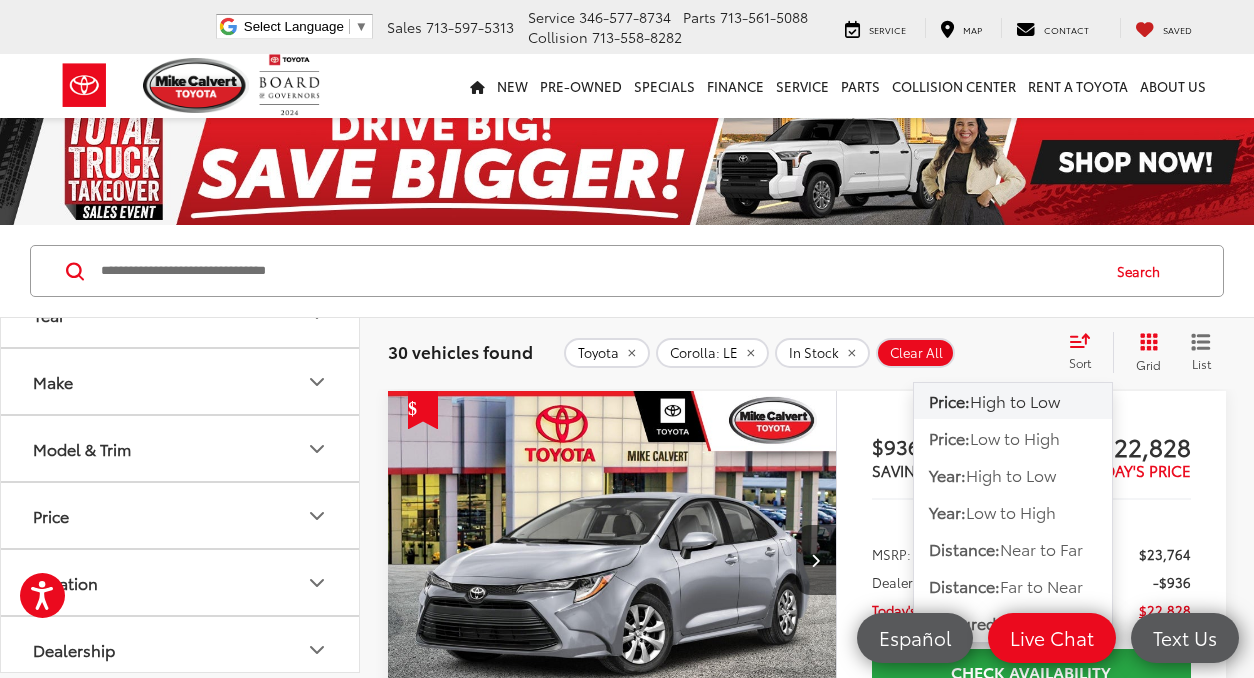 click on "Toyota Corolla: LE In Stock Clear All + 0" at bounding box center (807, 353) 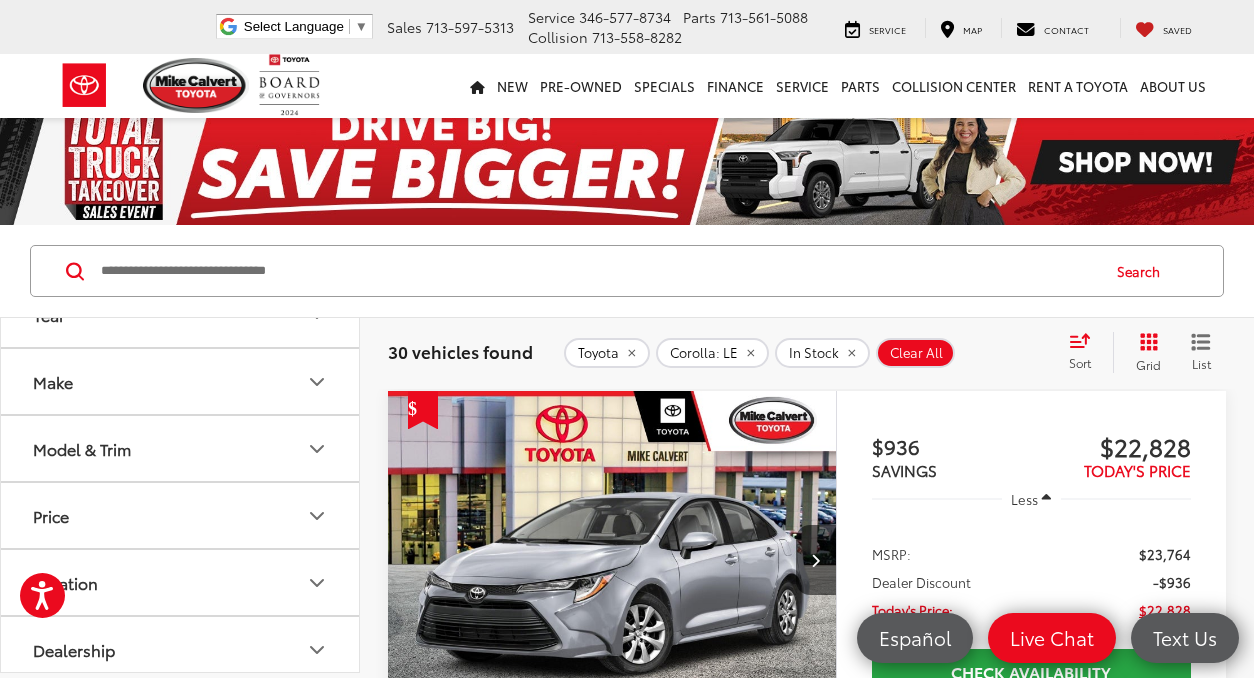 click on "Sort" at bounding box center (1080, 362) 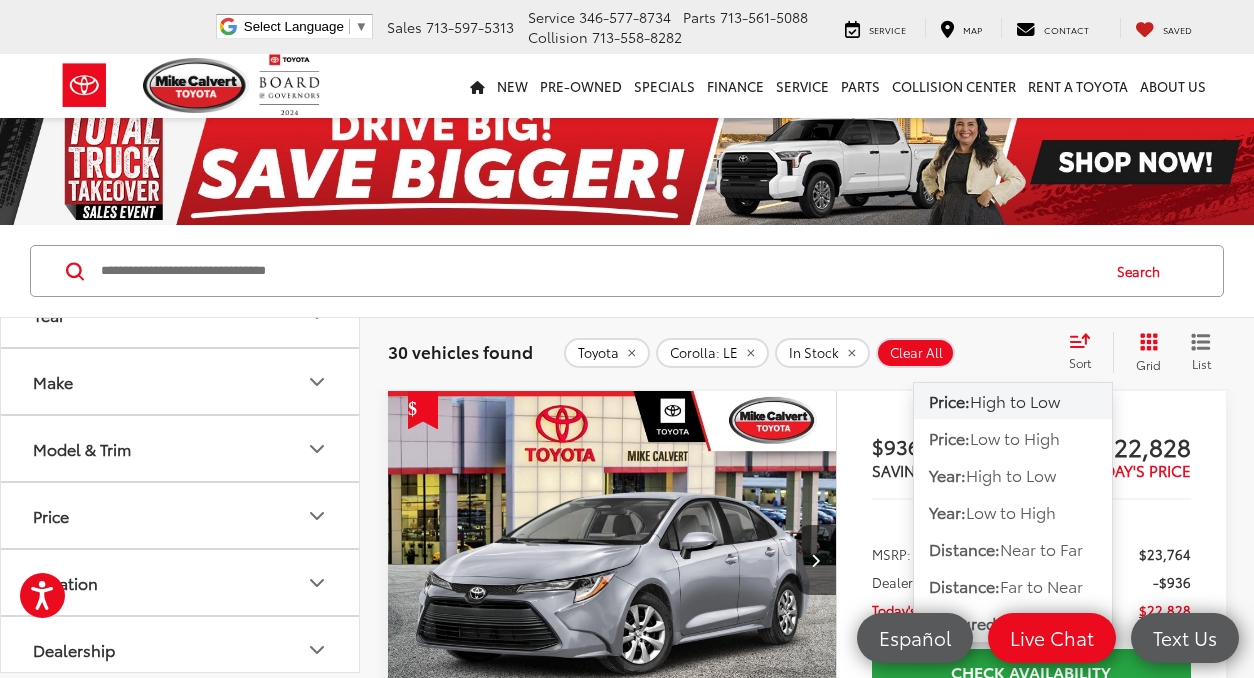 click on "High to Low" at bounding box center [1015, 400] 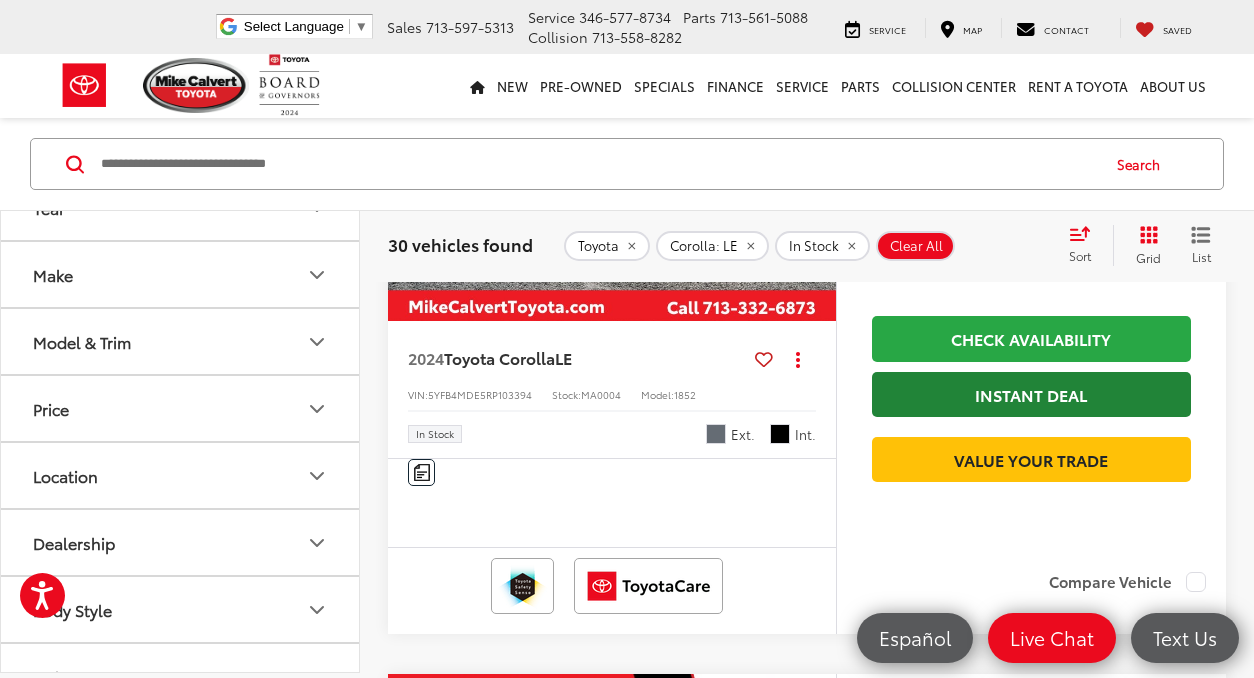 scroll, scrollTop: 383, scrollLeft: 0, axis: vertical 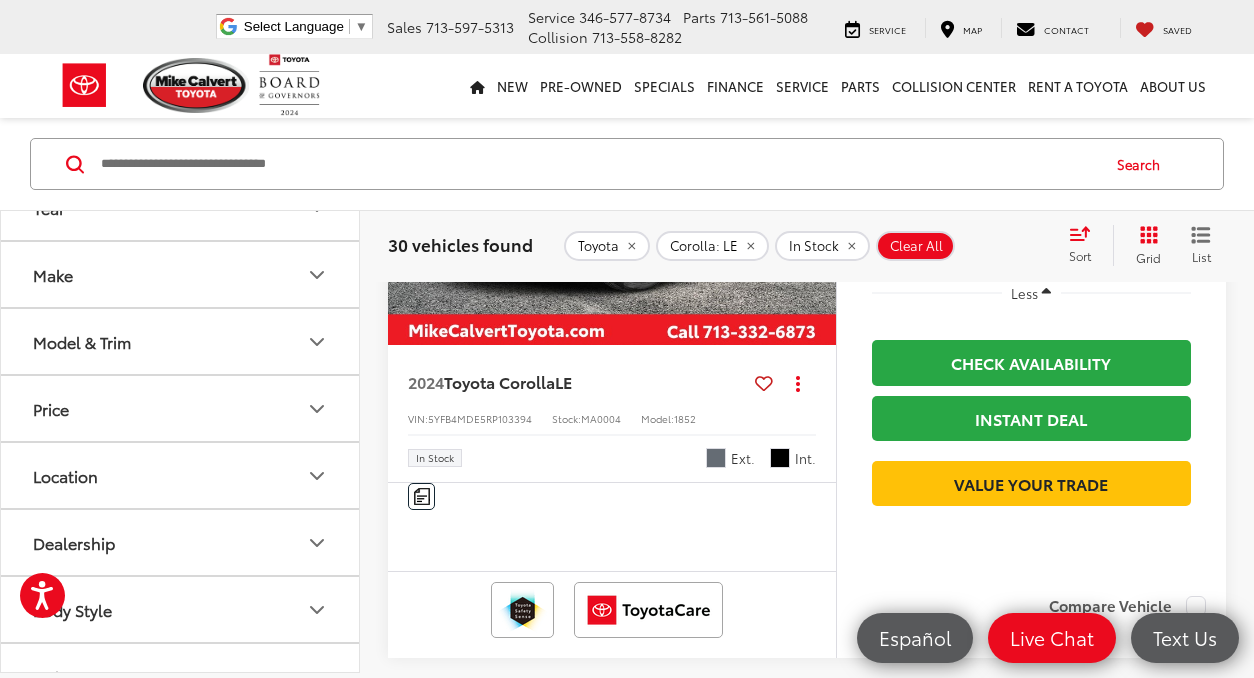 click on "Sort" at bounding box center [1086, 245] 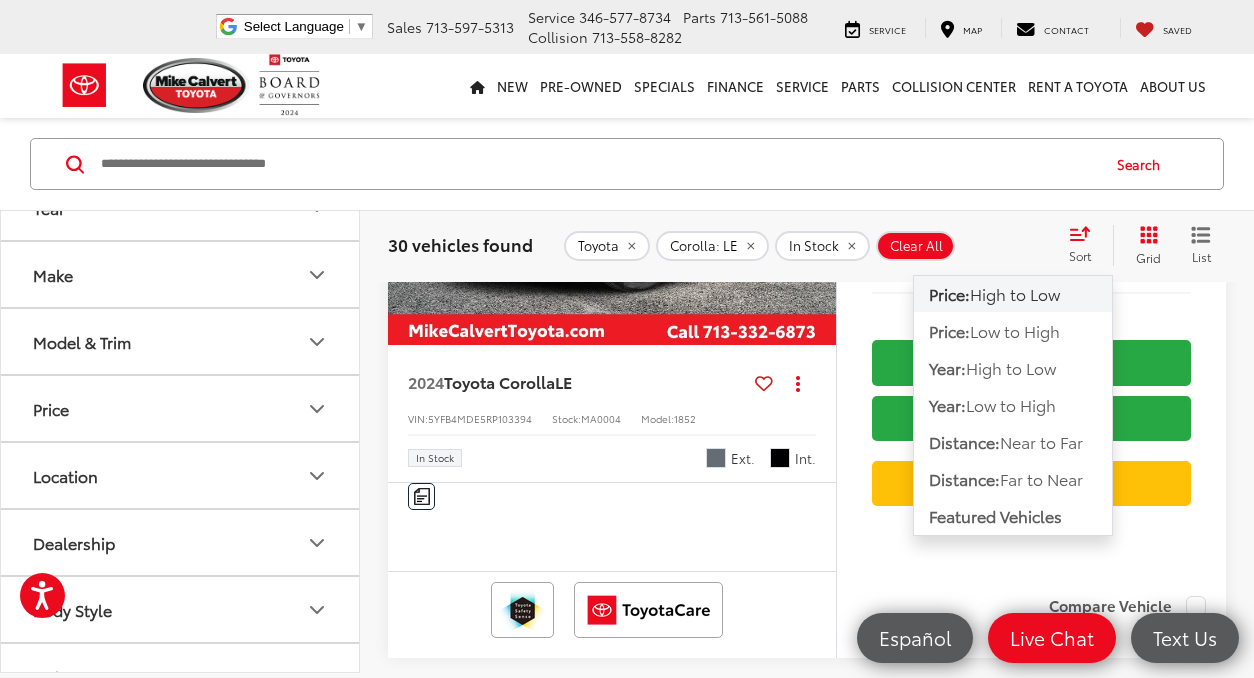 click on "Low to High" at bounding box center (1015, 330) 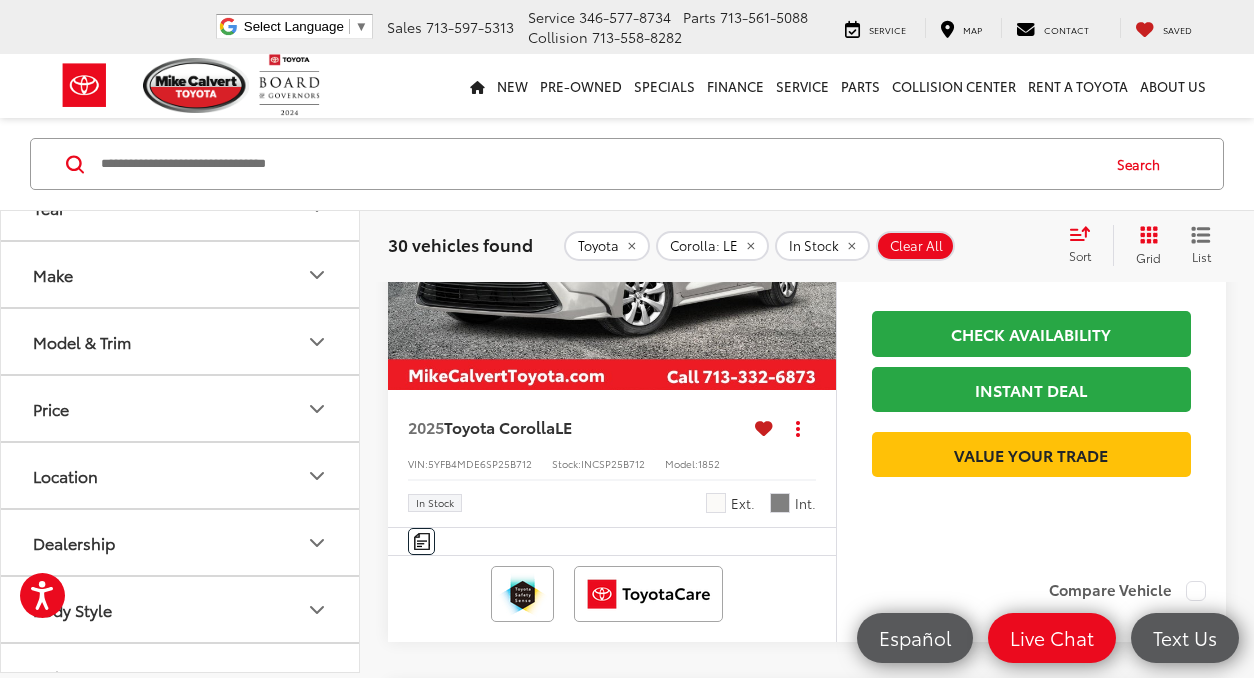 scroll, scrollTop: 355, scrollLeft: 0, axis: vertical 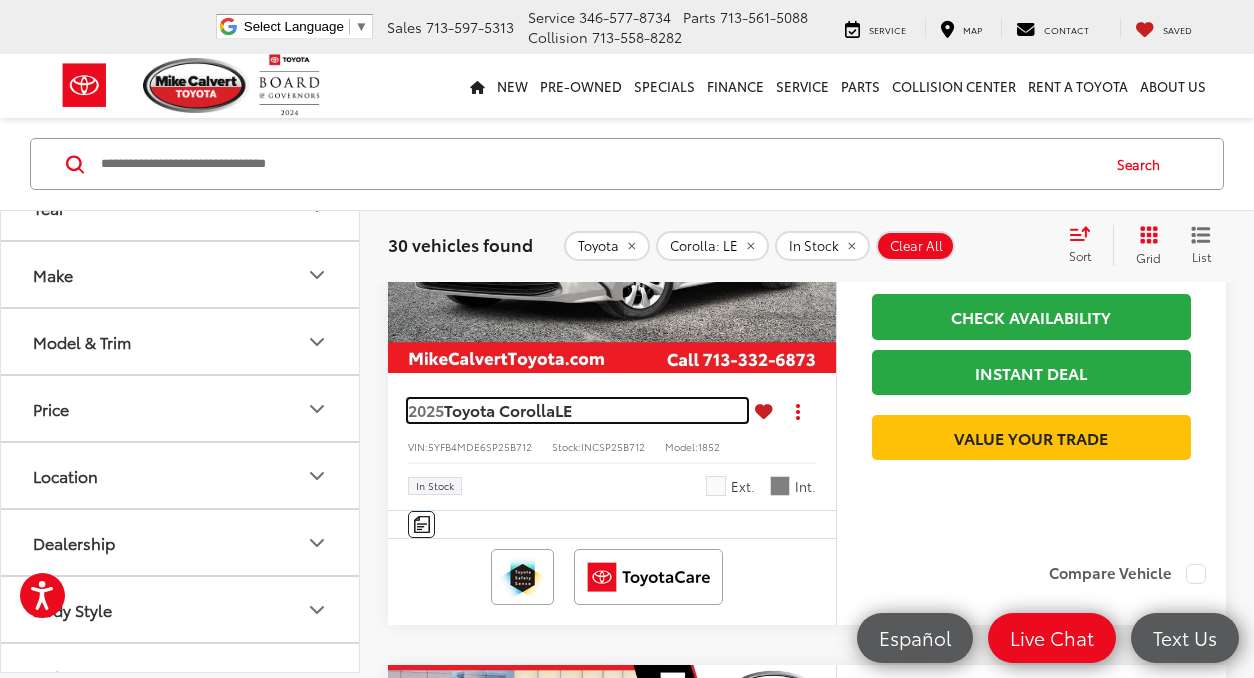 click on "Toyota Corolla" at bounding box center (499, 409) 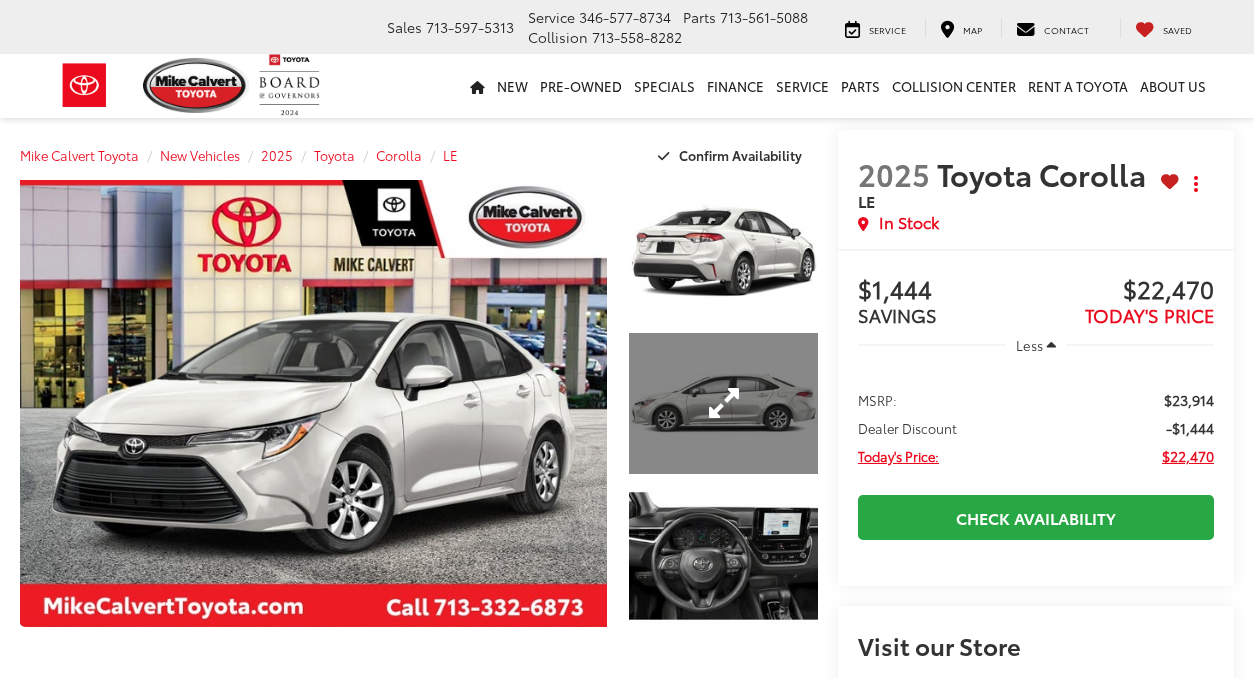 scroll, scrollTop: 0, scrollLeft: 0, axis: both 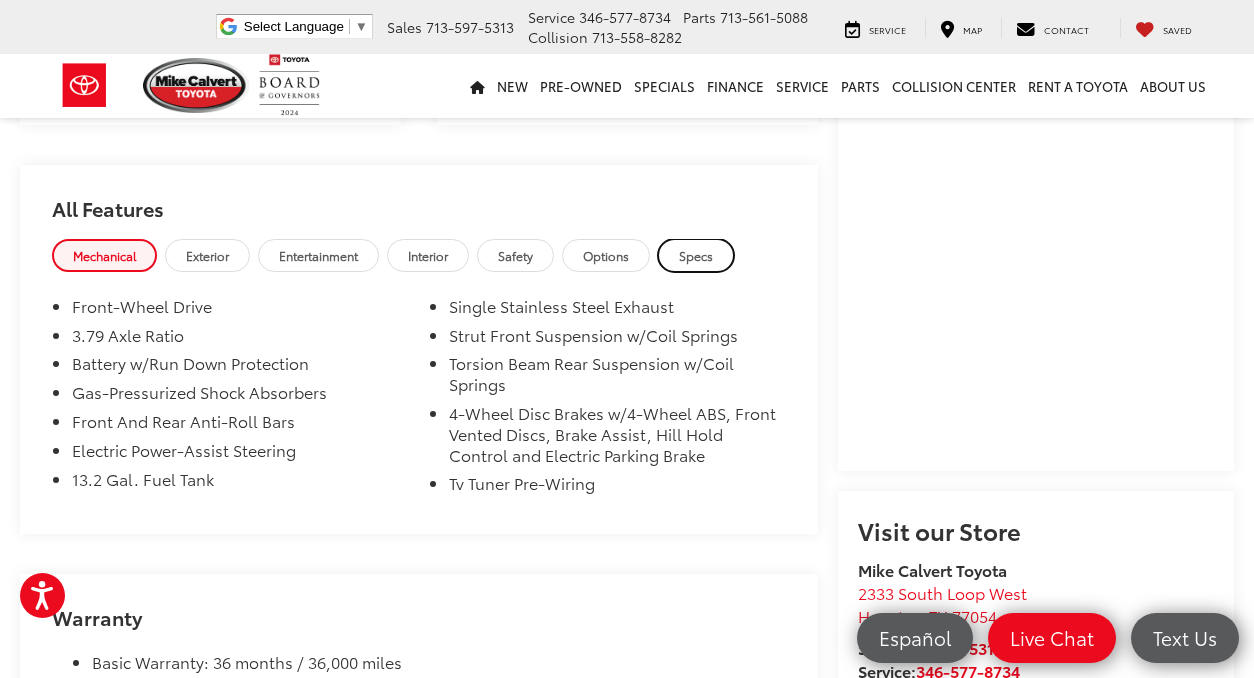 click on "Specs" at bounding box center (696, 255) 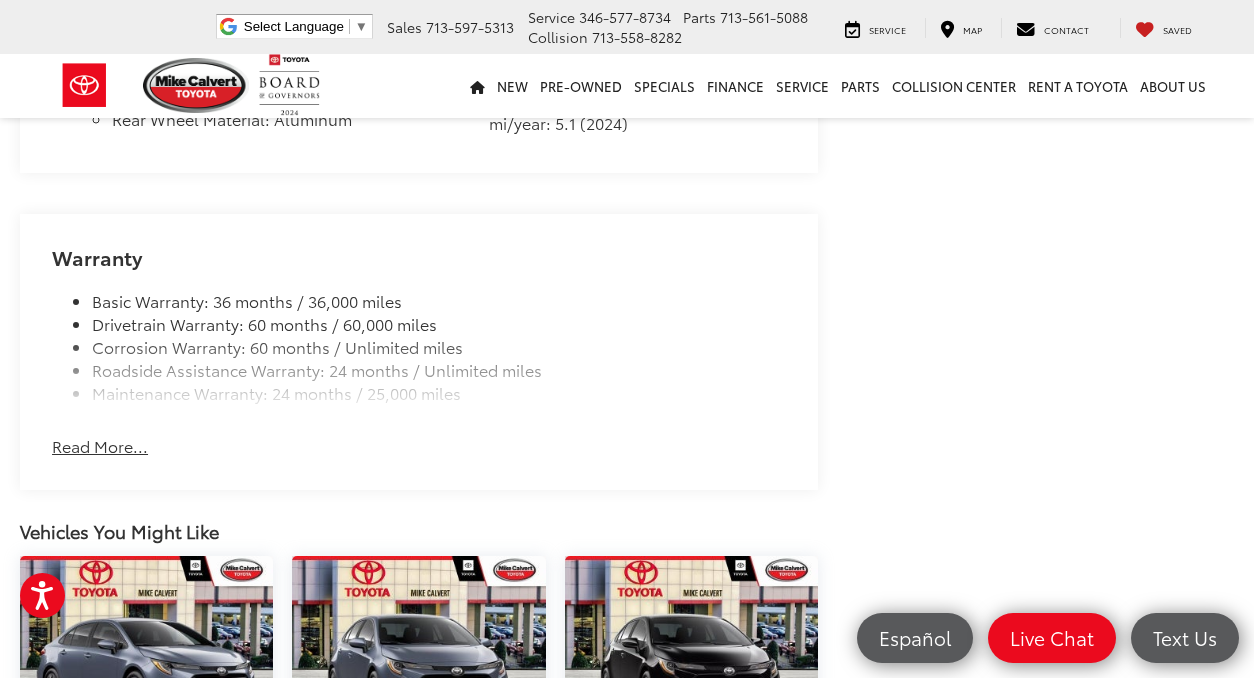 scroll, scrollTop: 2663, scrollLeft: 0, axis: vertical 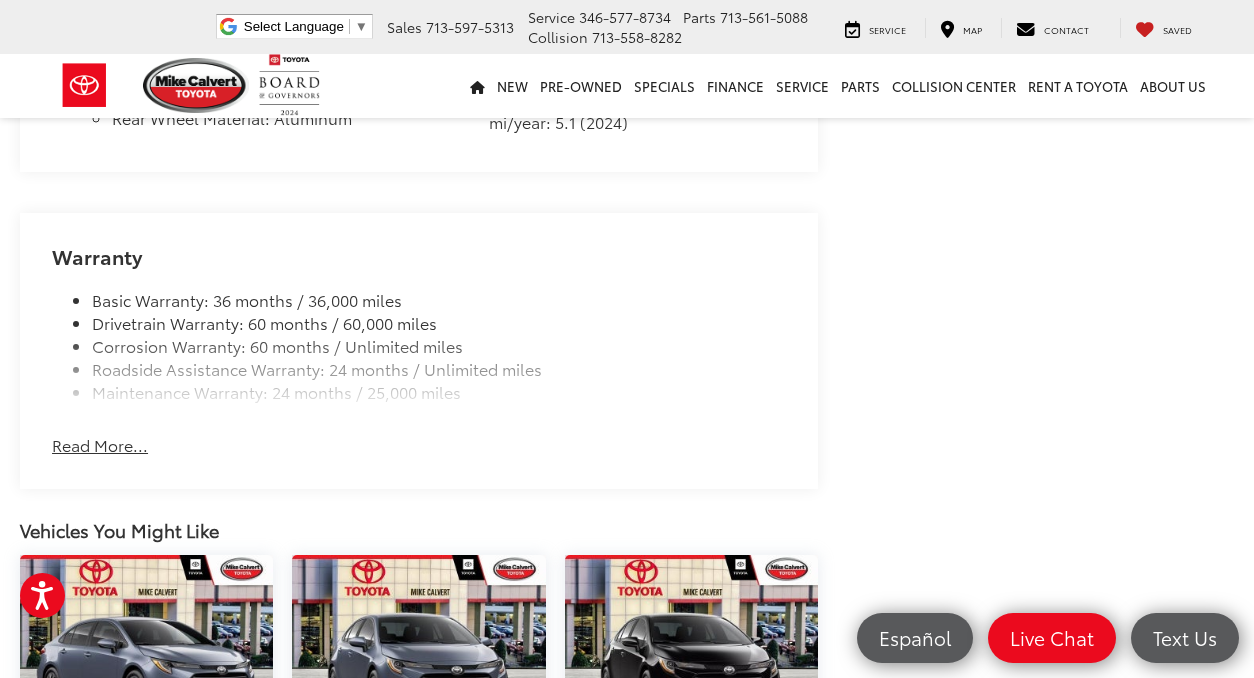 click on "Read More..." at bounding box center [100, 445] 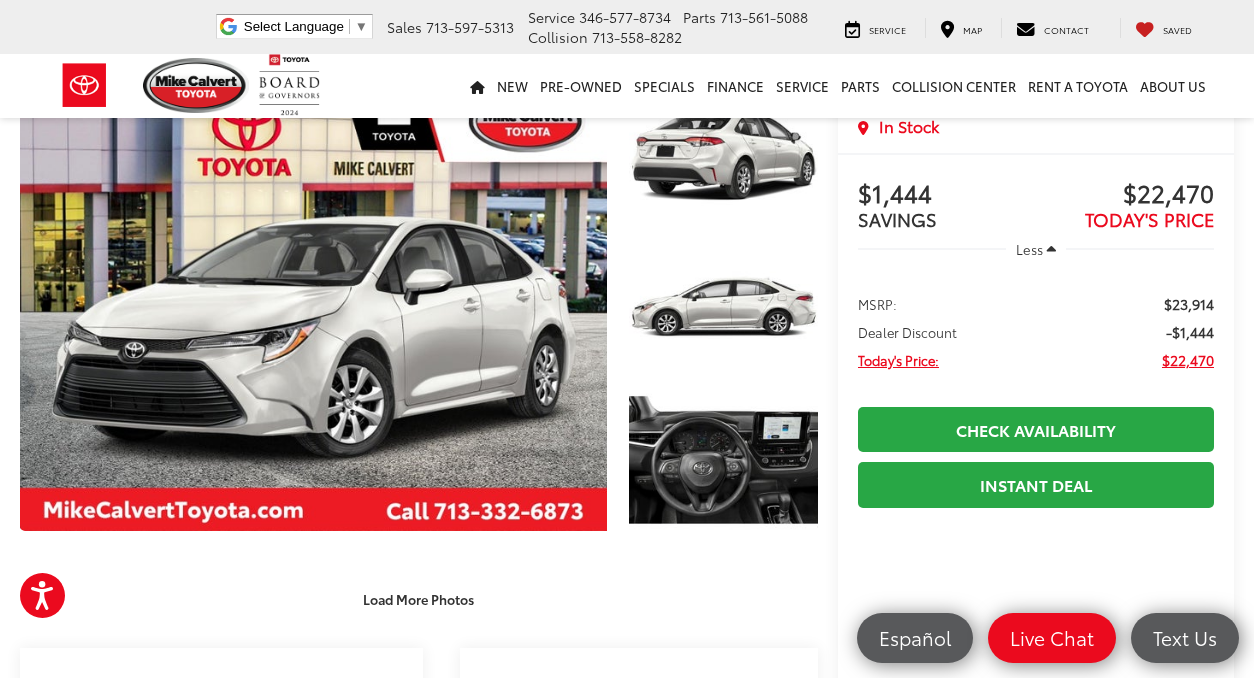 scroll, scrollTop: 0, scrollLeft: 0, axis: both 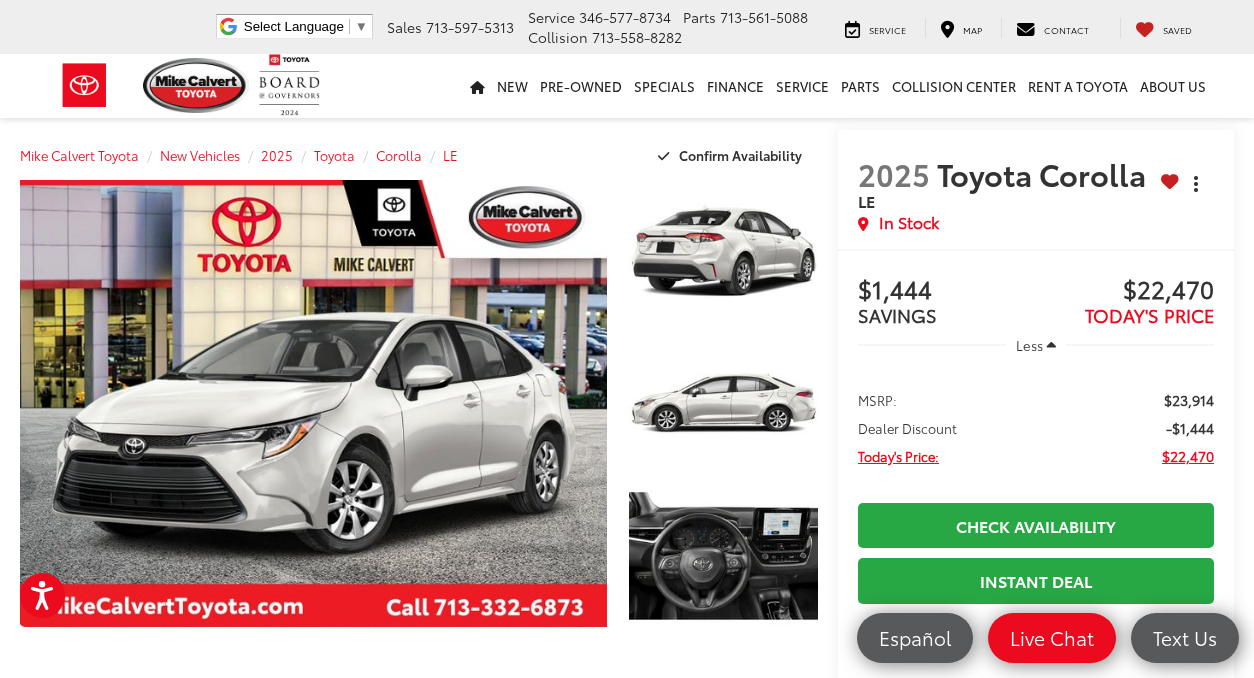 click at bounding box center [1196, 183] 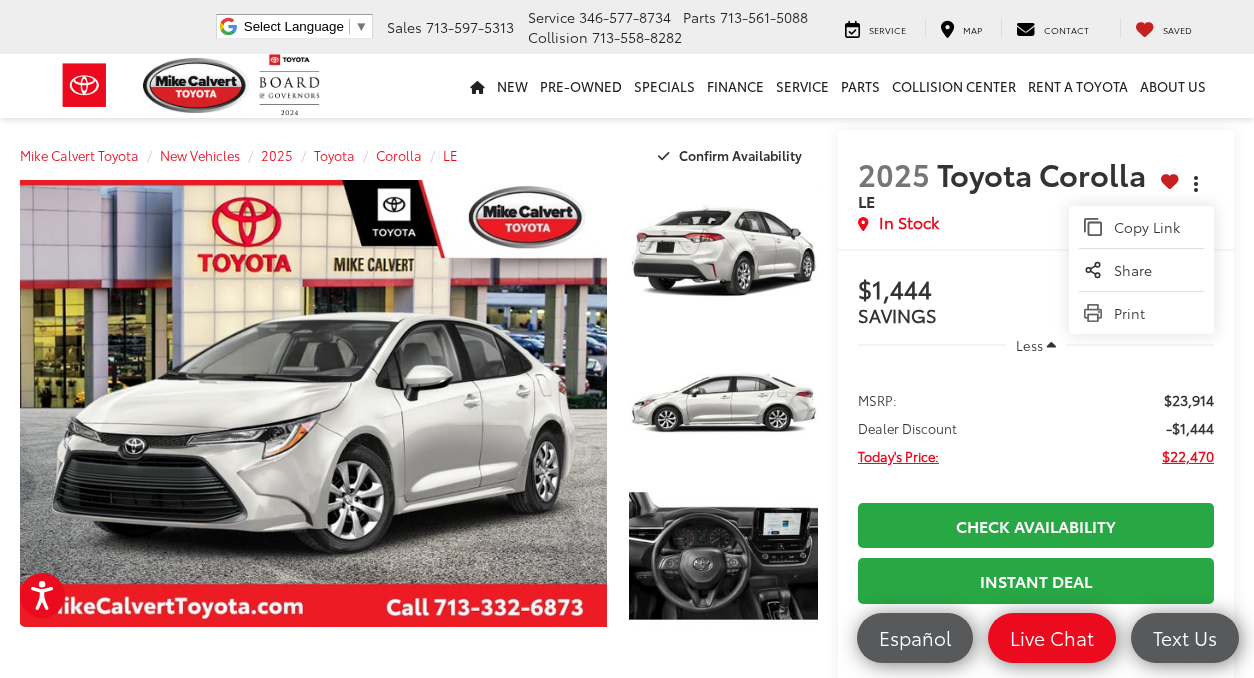 click at bounding box center (1196, 183) 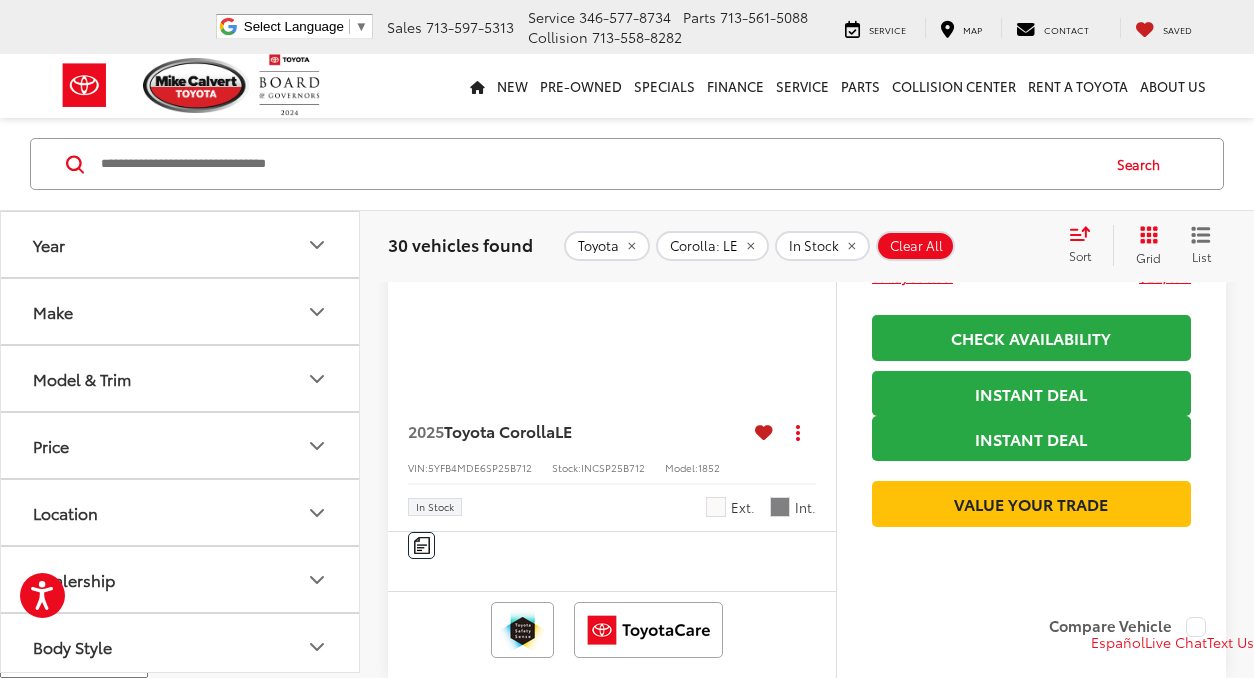 scroll, scrollTop: 737, scrollLeft: 0, axis: vertical 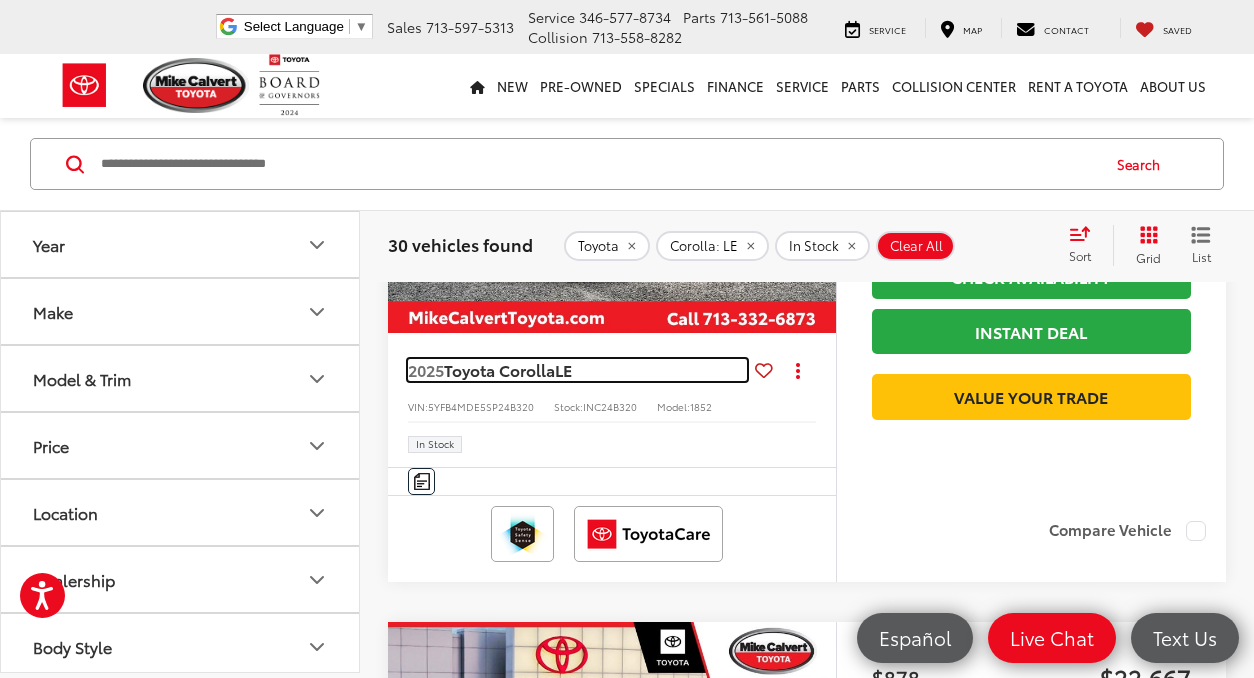 click on "Toyota Corolla" at bounding box center [499, 369] 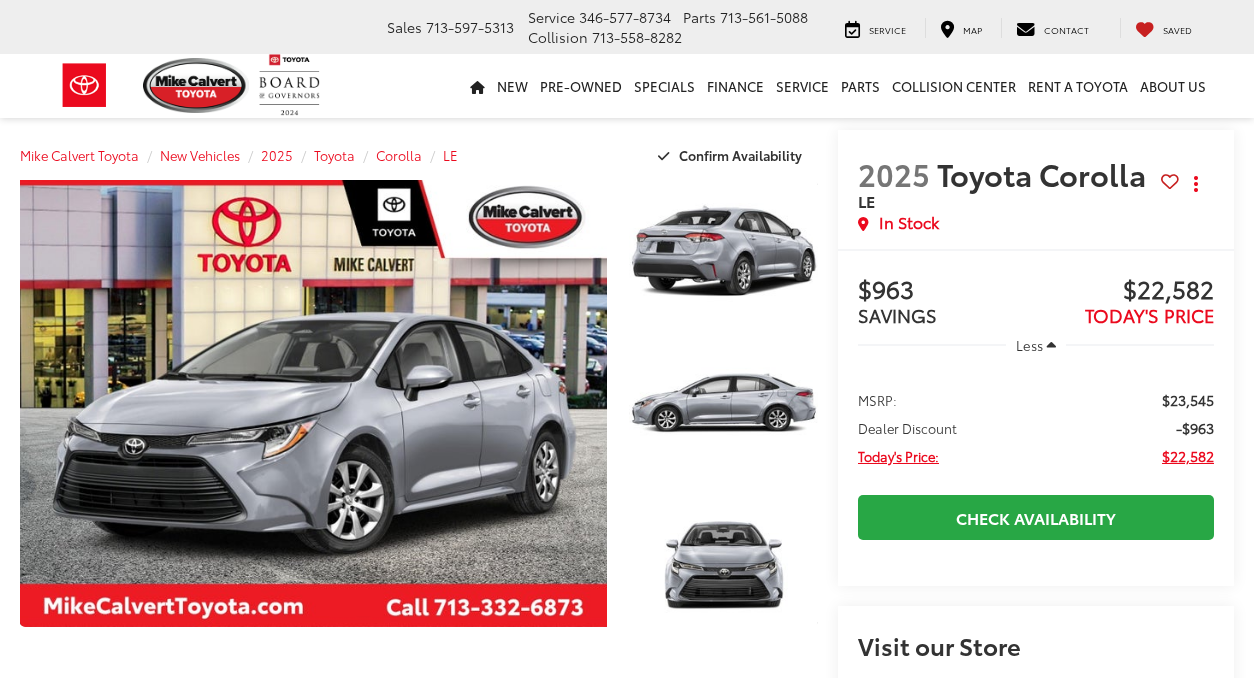 scroll, scrollTop: 622, scrollLeft: 0, axis: vertical 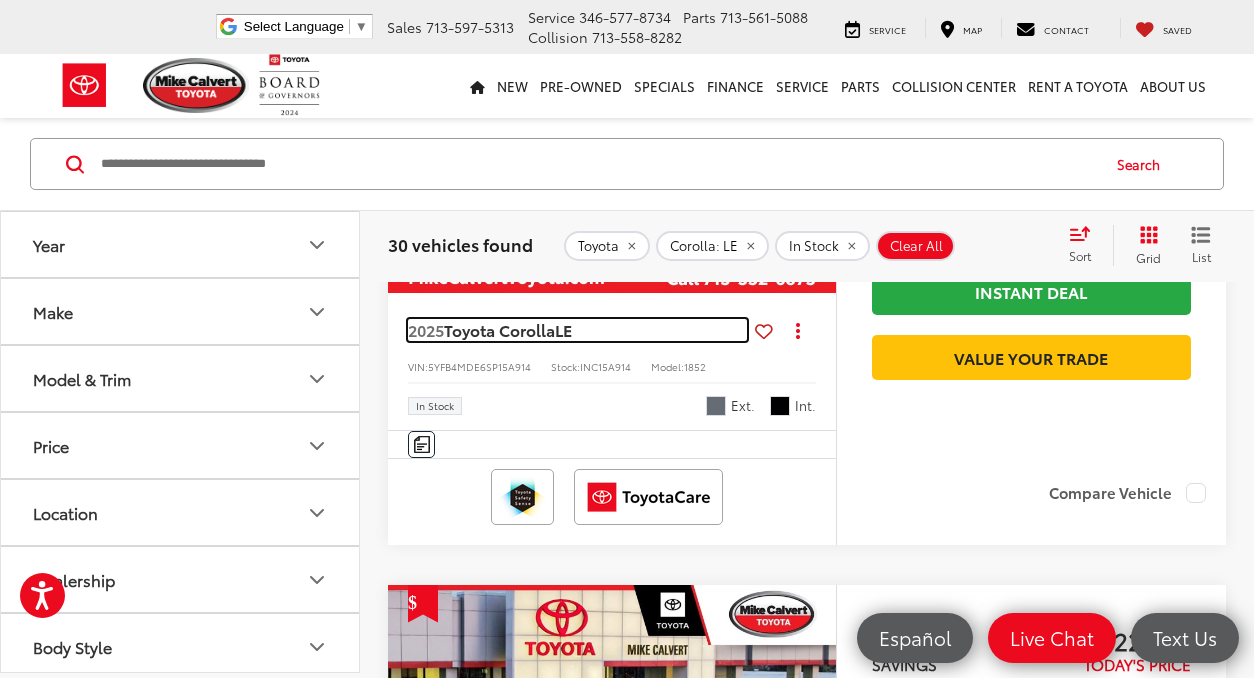 click on "Toyota Corolla" at bounding box center [499, 329] 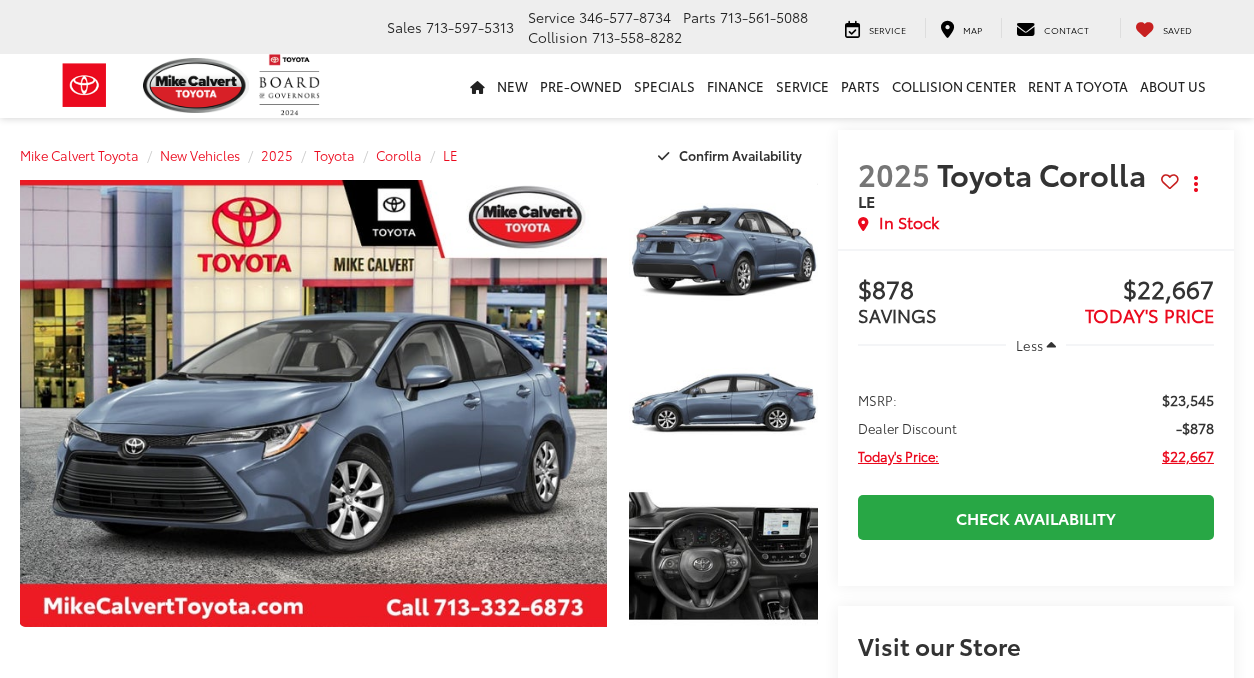 scroll, scrollTop: 351, scrollLeft: 0, axis: vertical 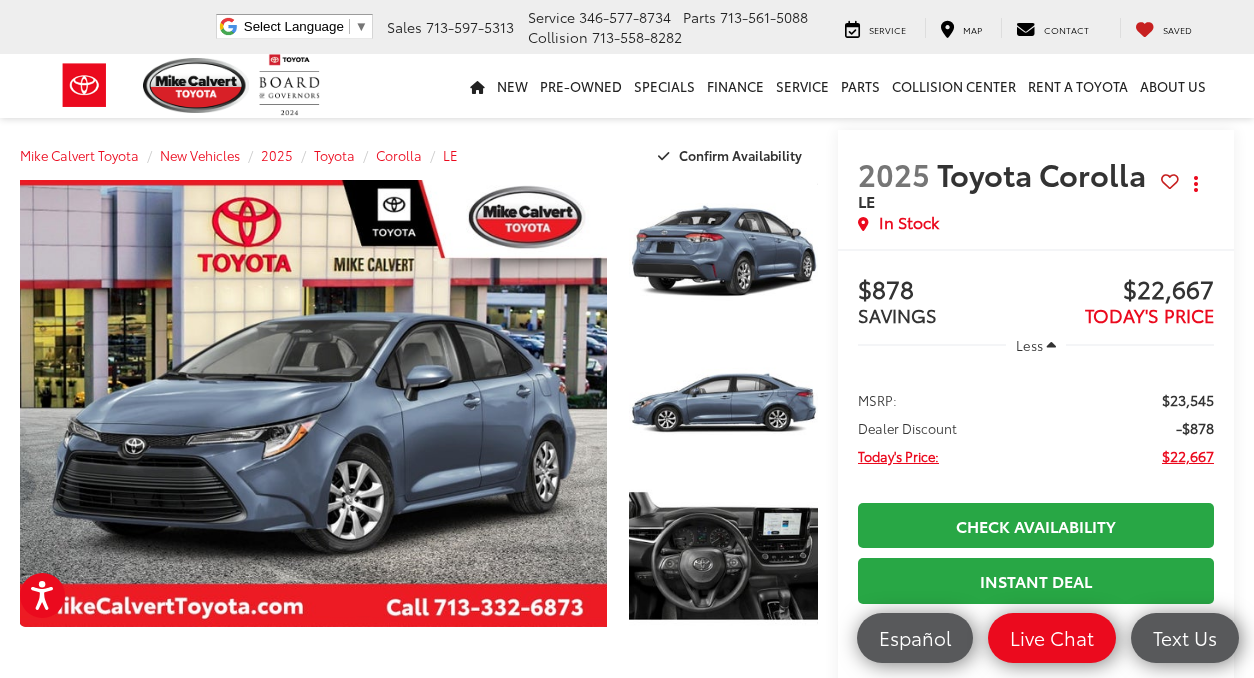 click at bounding box center (1170, 181) 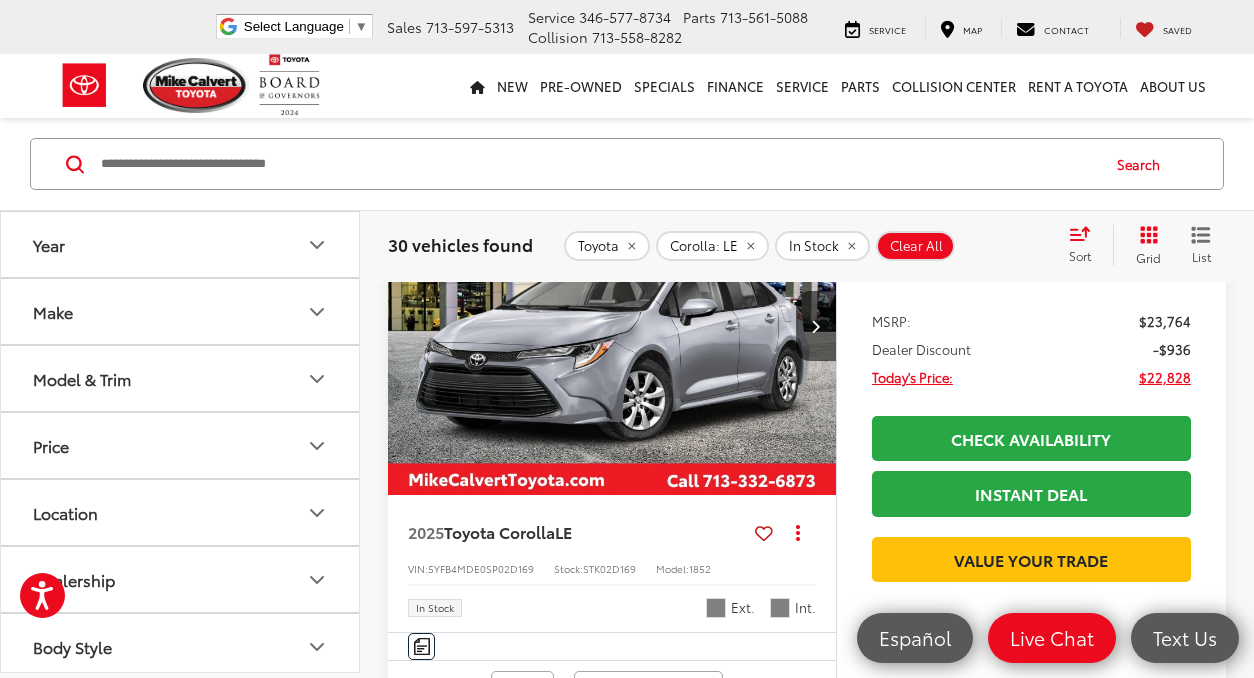 scroll, scrollTop: 2916, scrollLeft: 0, axis: vertical 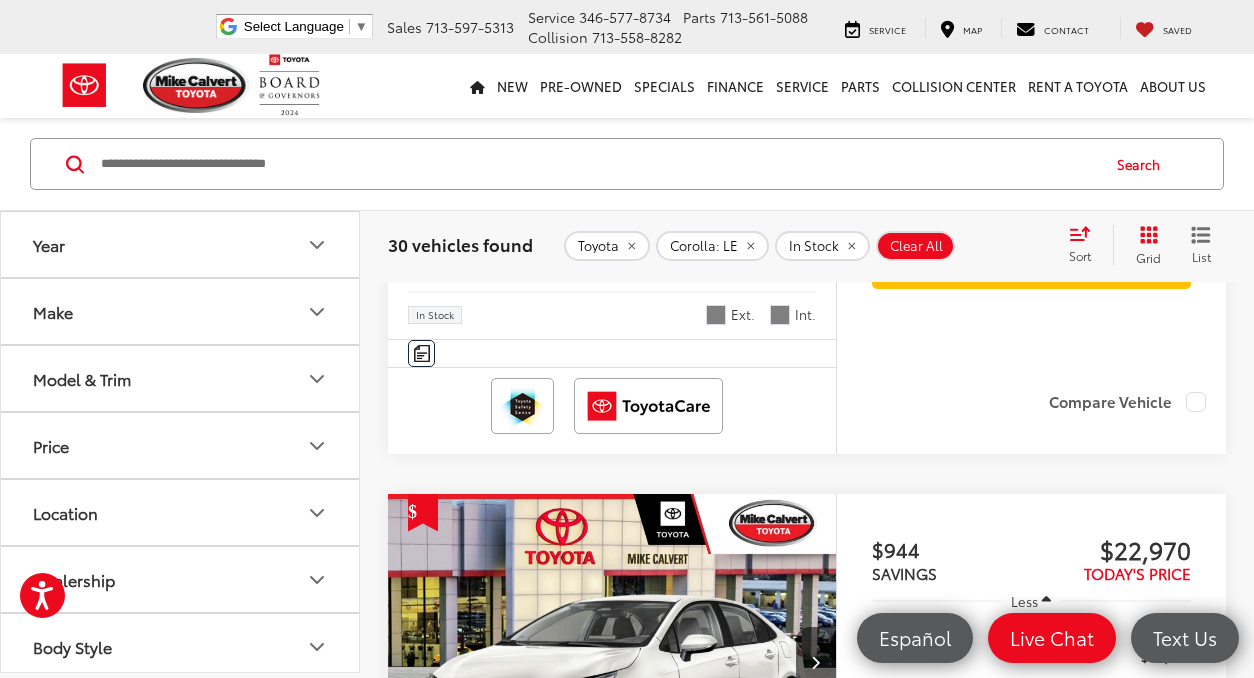 click at bounding box center (764, 240) 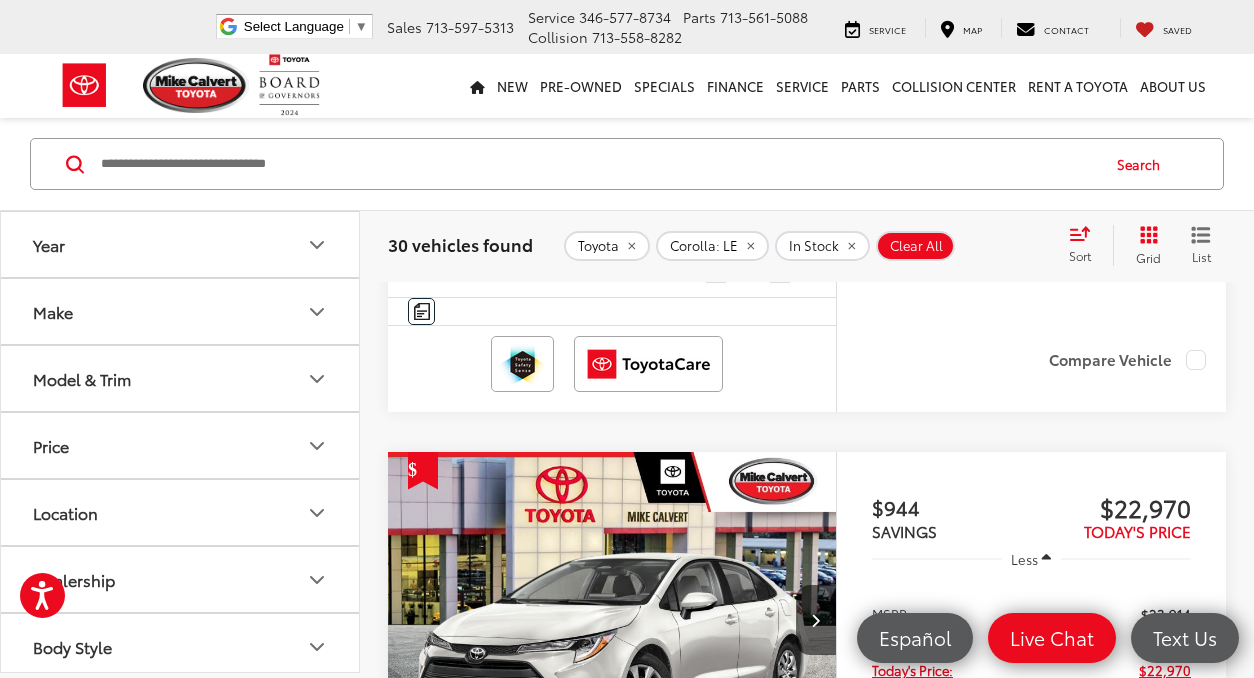 scroll, scrollTop: 3086, scrollLeft: 0, axis: vertical 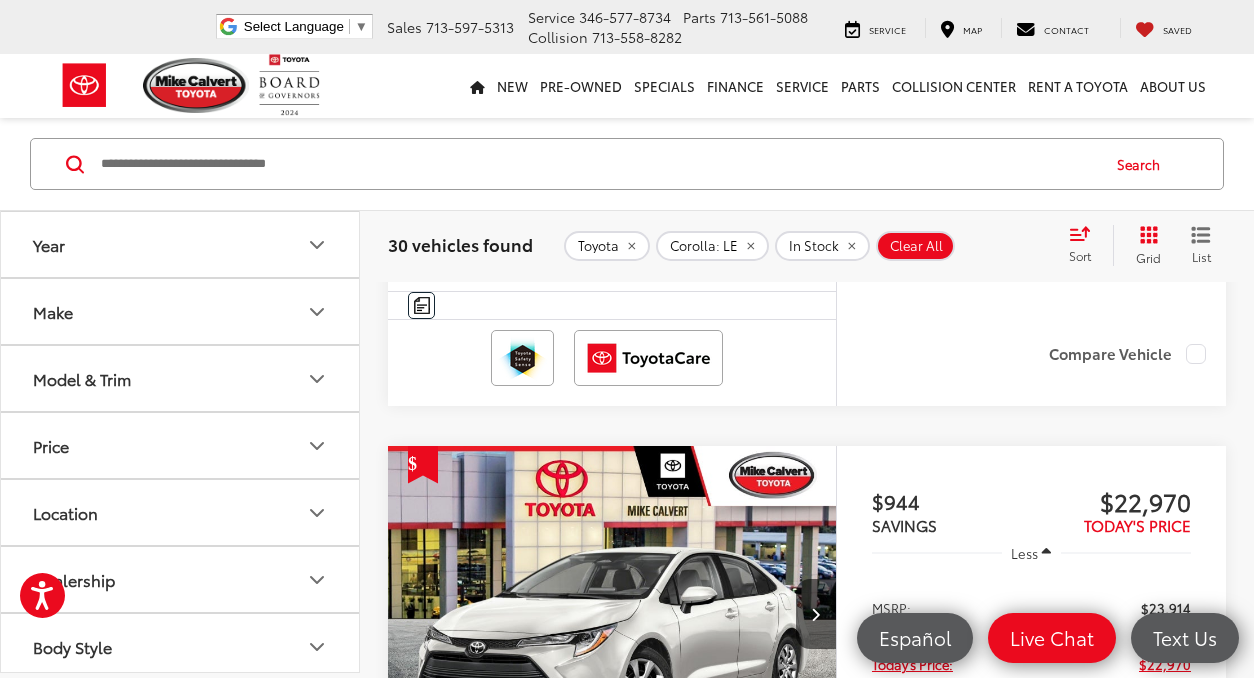 click on "Toyota Corolla" at bounding box center [499, 190] 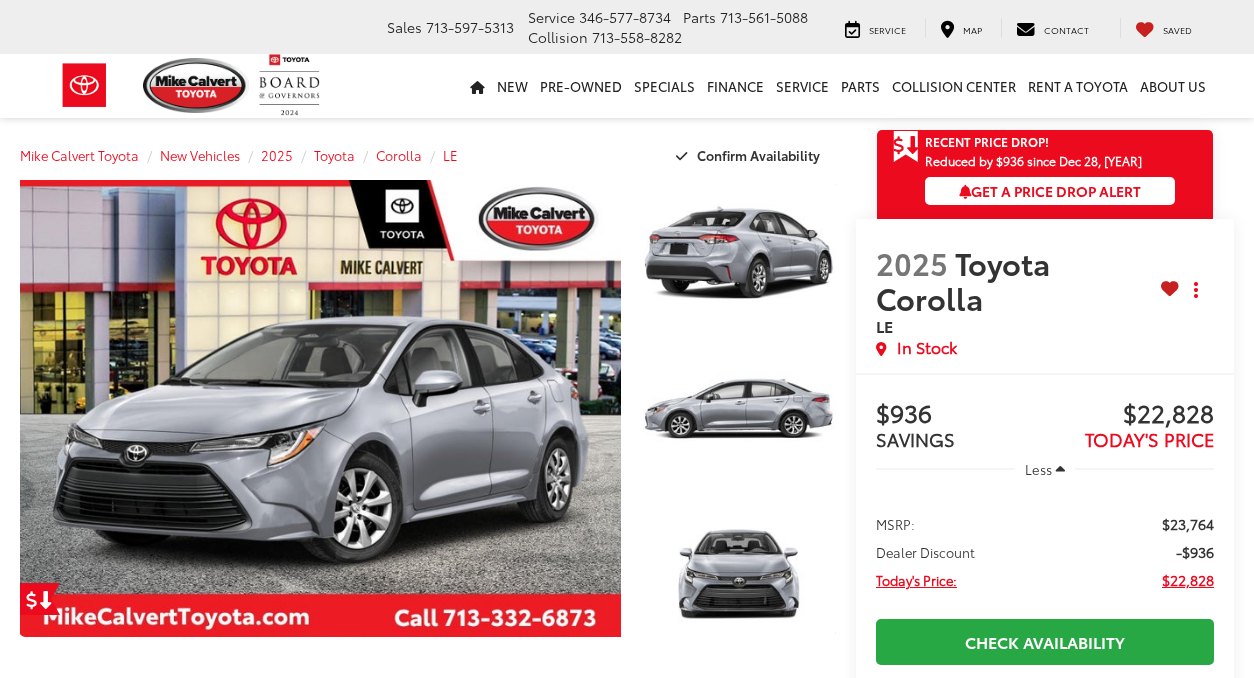 scroll, scrollTop: 518, scrollLeft: 0, axis: vertical 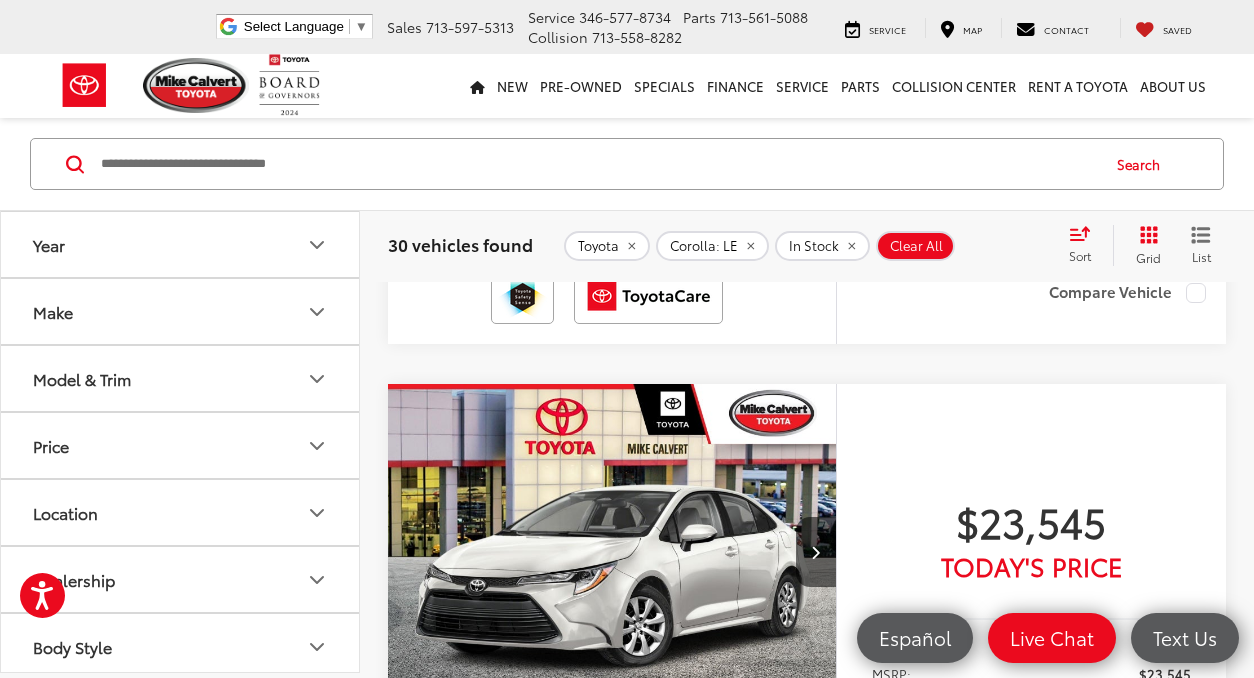 click on "Toyota Corolla" at bounding box center (499, 129) 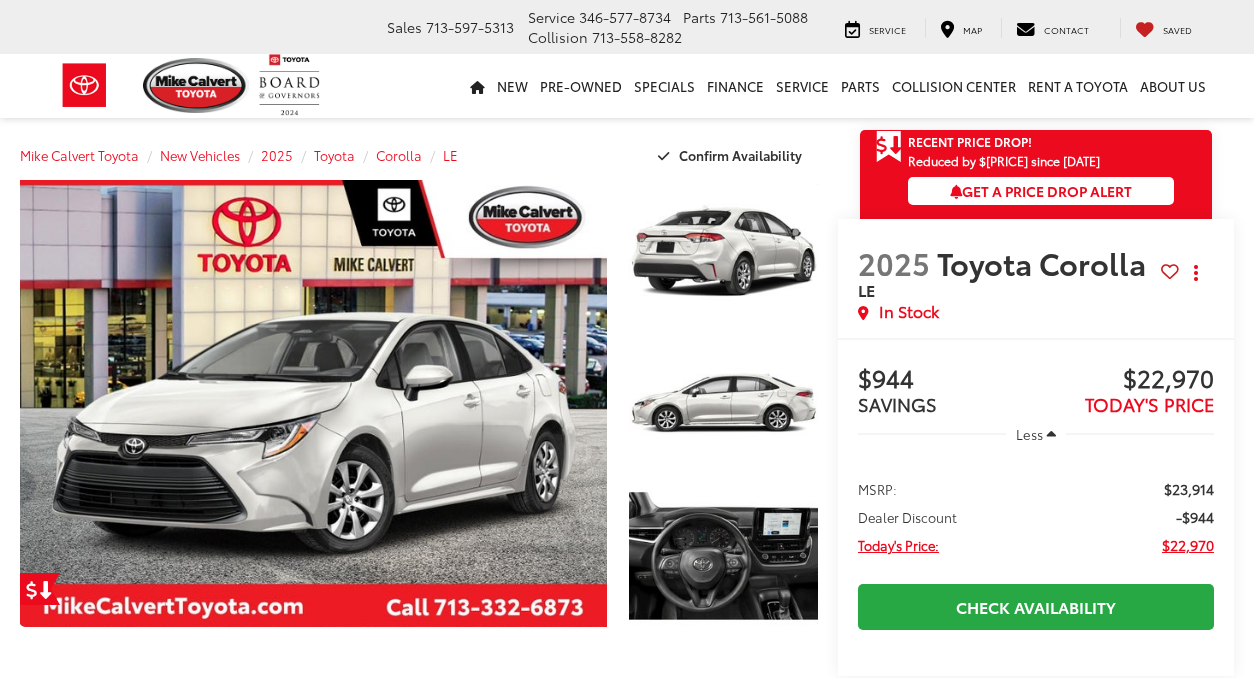 scroll, scrollTop: 0, scrollLeft: 0, axis: both 